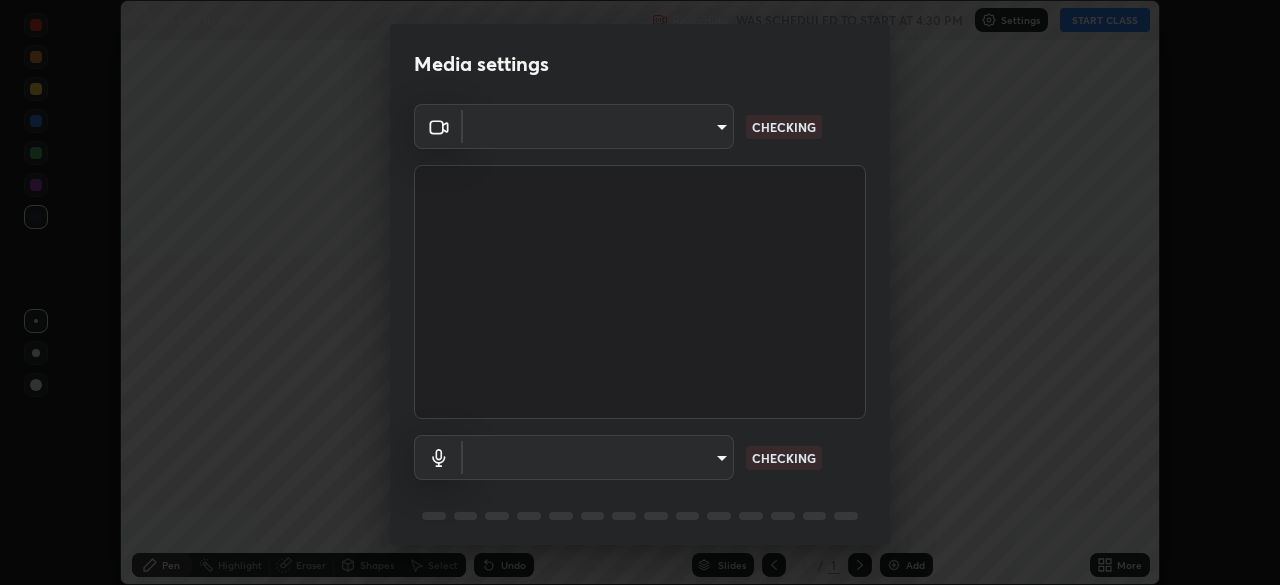 scroll, scrollTop: 0, scrollLeft: 0, axis: both 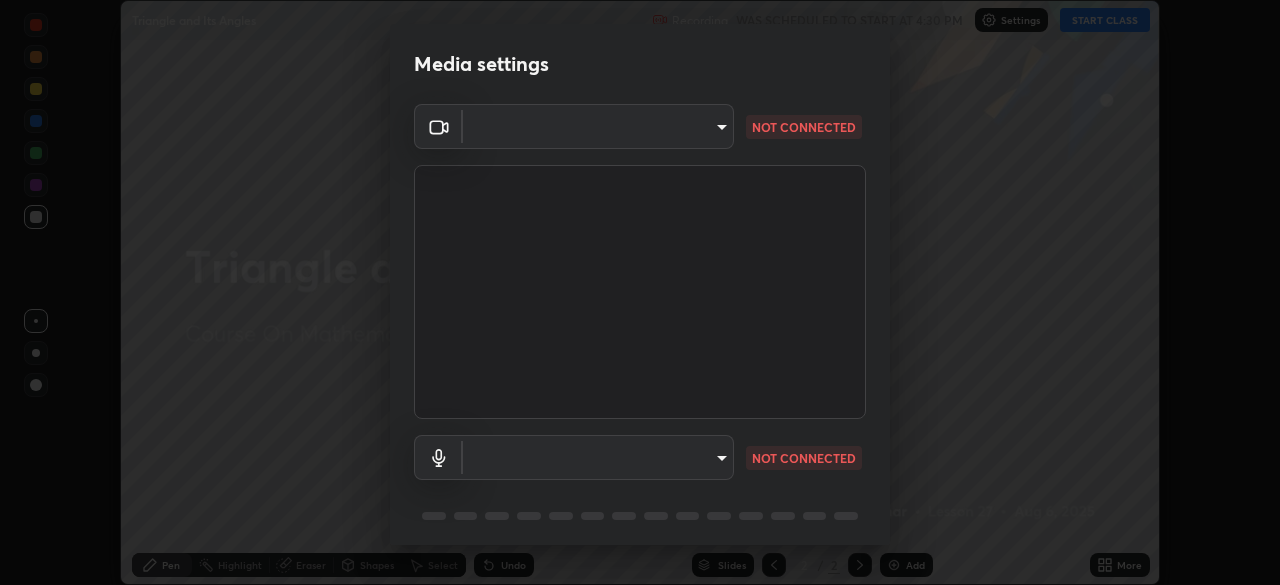 type on "a5a91be9a750efe7fbc997cb1209312c5cc87bcf4e01e7478b4a4ff081da6c32" 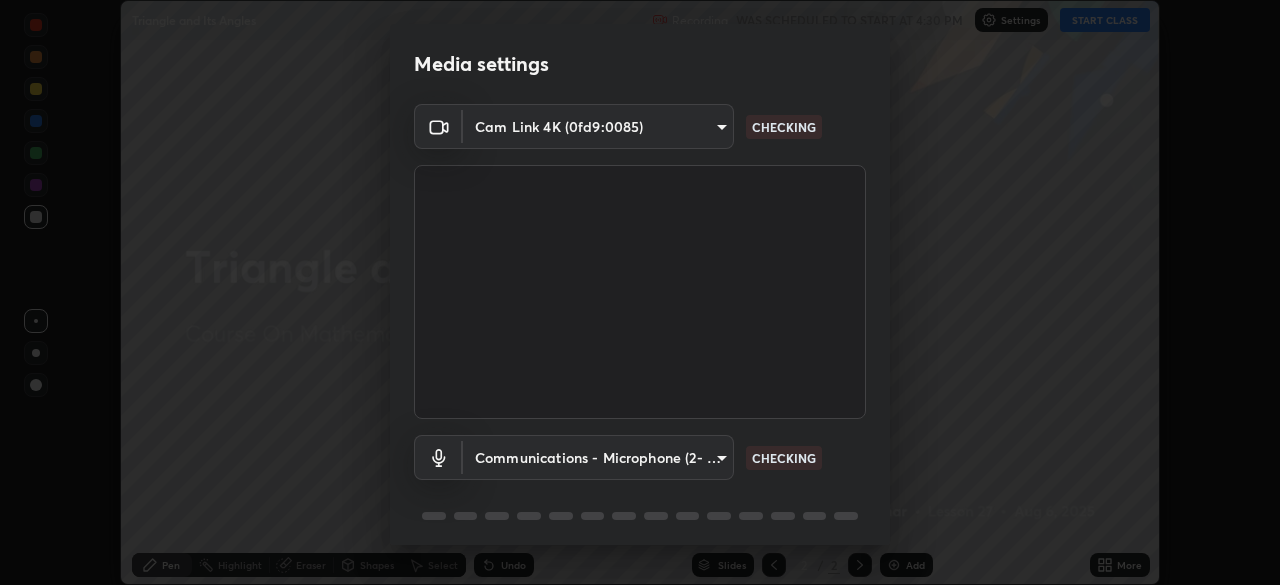 scroll, scrollTop: 71, scrollLeft: 0, axis: vertical 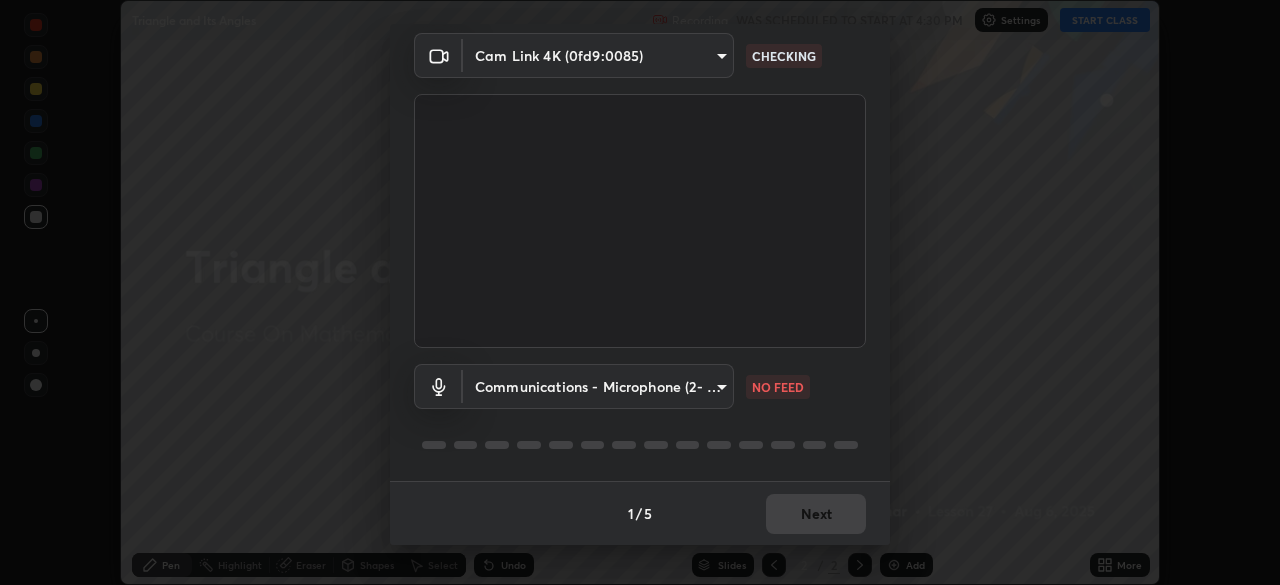 click on "Erase all Triangle and Its Angles Recording WAS SCHEDULED TO START AT  4:30 PM Settings START CLASS Setting up your live class Triangle and Its Angles • L27 of Course On Mathematics for Foundation Class IX 1 2029 [FIRST] [LAST] Pen Highlight Eraser Shapes Select Undo Slides 2 / 2 Add More No doubts shared Encourage your learners to ask a doubt for better clarity Report an issue Reason for reporting Buffering Chat not working Audio - Video sync issue Educator video quality low ​ Attach an image Report Media settings Cam Link 4K (0fd9:0085) [HASH] CHECKING Communications - Microphone (2- USB PnP Sound Device) communications NO FEED 1 / 5 Next" at bounding box center (640, 292) 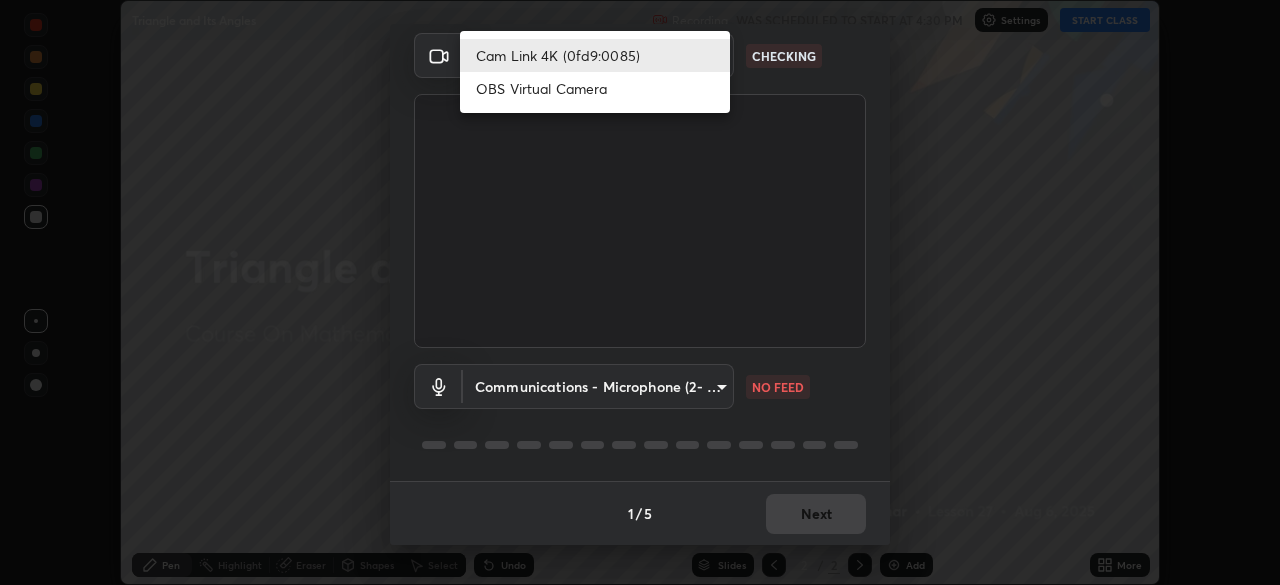 click on "Cam Link 4K (0fd9:0085)" at bounding box center (595, 55) 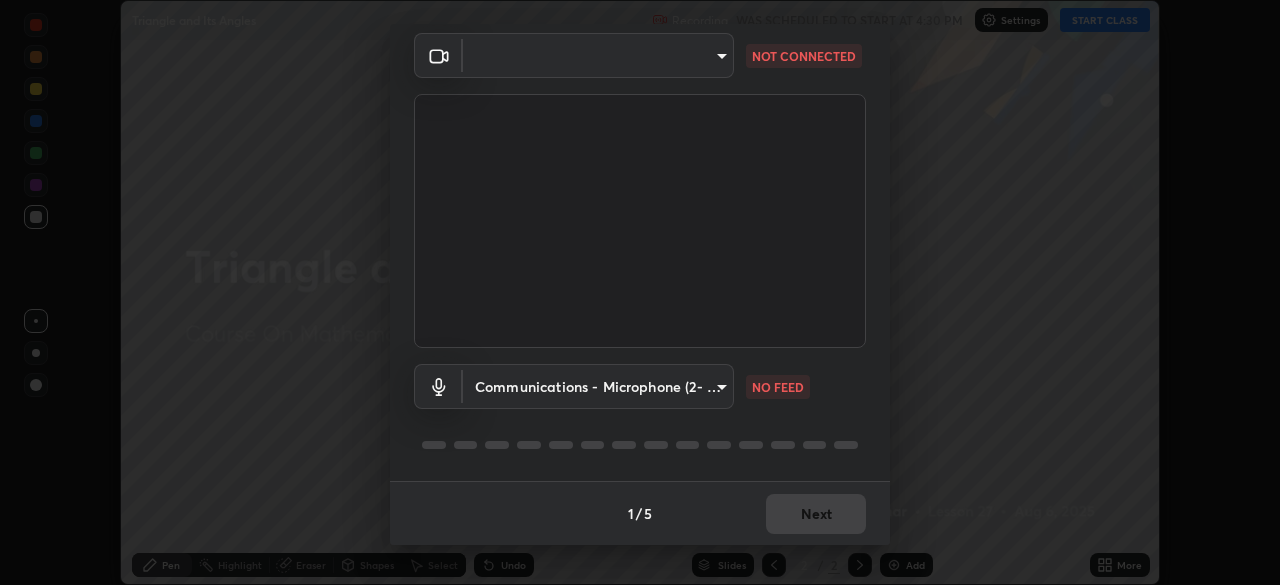 click on "Erase all Triangle and Its Angles Recording WAS SCHEDULED TO START AT  4:30 PM Settings START CLASS Setting up your live class Triangle and Its Angles • L27 of Course On Mathematics for Foundation Class IX 1 2029 [FIRST] [LAST] Pen Highlight Eraser Shapes Select Undo Slides 2 / 2 Add More No doubts shared Encourage your learners to ask a doubt for better clarity Report an issue Reason for reporting Buffering Chat not working Audio - Video sync issue Educator video quality low ​ Attach an image Report Media settings ​ [HASH] NOT CONNECTED Communications - Microphone (2- USB PnP Sound Device) communications NO FEED 1 / 5 Next" at bounding box center [640, 292] 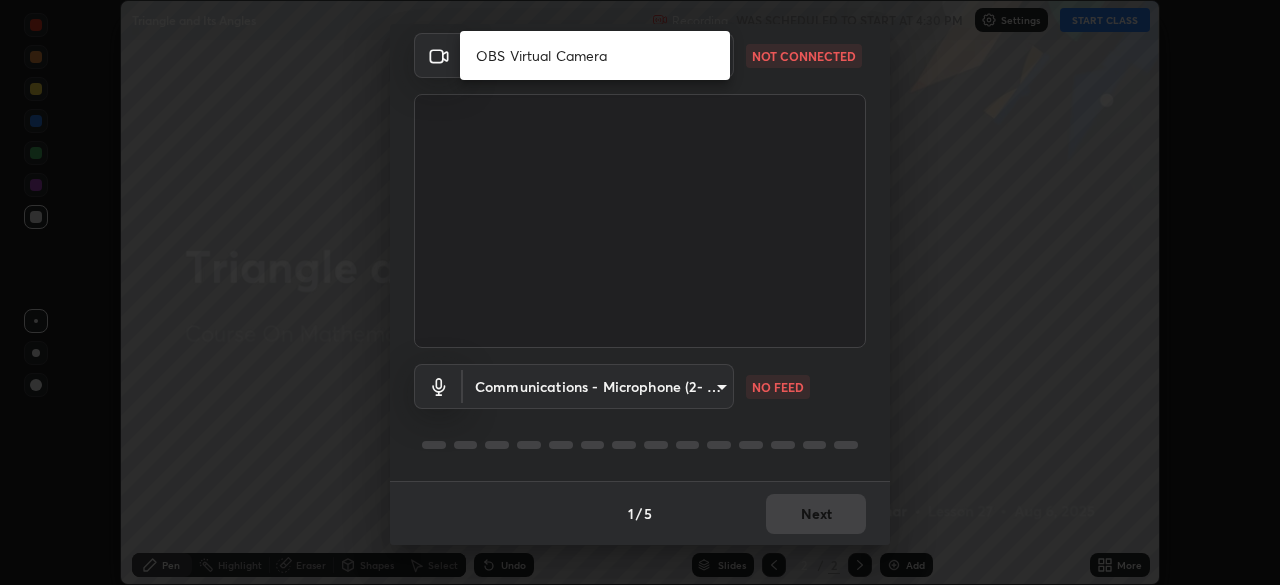 click on "OBS Virtual Camera" at bounding box center (595, 55) 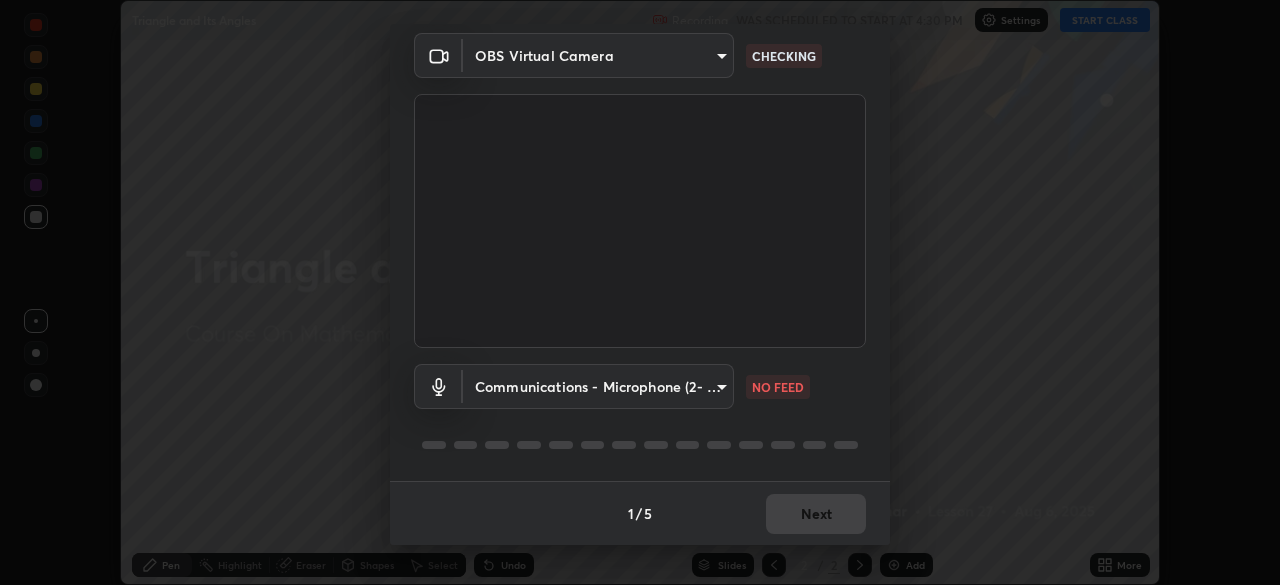 click on "Erase all Triangle and Its Angles Recording WAS SCHEDULED TO START AT  4:30 PM Settings START CLASS Setting up your live class Triangle and Its Angles • L27 of Course On Mathematics for Foundation Class IX 1 2029 [FIRST] [LAST] Pen Highlight Eraser Shapes Select Undo Slides 2 / 2 Add More No doubts shared Encourage your learners to ask a doubt for better clarity Report an issue Reason for reporting Buffering Chat not working Audio - Video sync issue Educator video quality low ​ Attach an image Report Media settings OBS Virtual Camera [HASH] CHECKING Communications - Microphone (2- USB PnP Sound Device) communications NO FEED 1 / 5 Next" at bounding box center [640, 292] 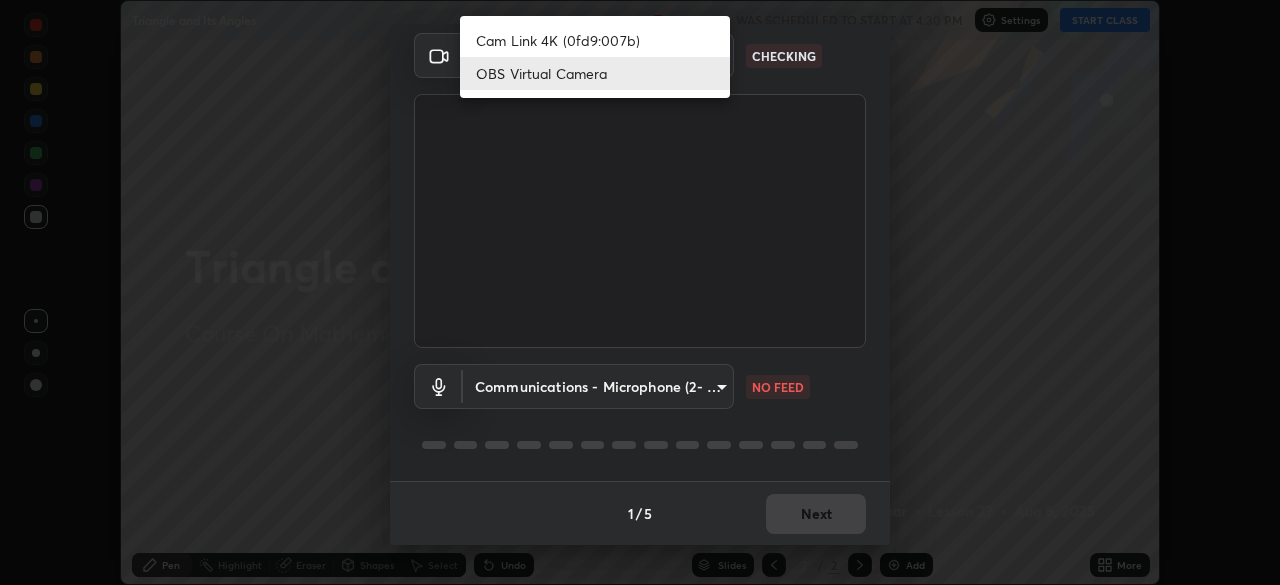 click on "Cam Link 4K (0fd9:007b)" at bounding box center (595, 40) 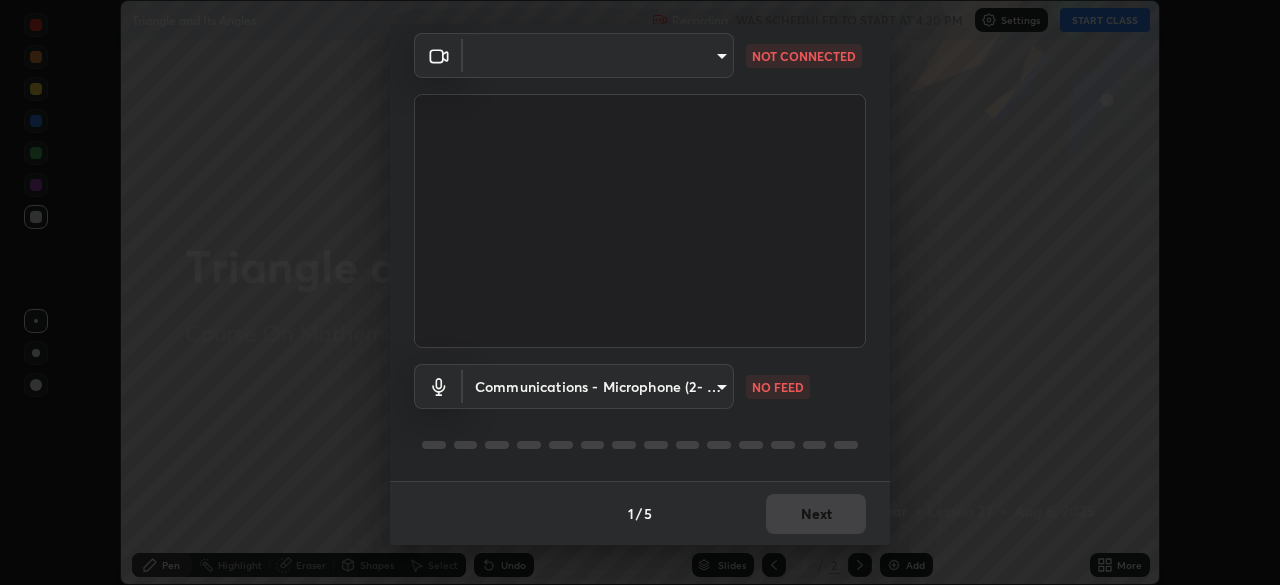 click on "Erase all Triangle and Its Angles Recording WAS SCHEDULED TO START AT  4:30 PM Settings START CLASS Setting up your live class Triangle and Its Angles • L27 of Course On Mathematics for Foundation Class IX 1 2029 [FIRST] [LAST] Pen Highlight Eraser Shapes Select Undo Slides 2 / 2 Add More No doubts shared Encourage your learners to ask a doubt for better clarity Report an issue Reason for reporting Buffering Chat not working Audio - Video sync issue Educator video quality low ​ Attach an image Report Media settings ​ [HASH] NOT CONNECTED Communications - Microphone (2- USB PnP Sound Device) communications NO FEED 1 / 5 Next" at bounding box center (640, 292) 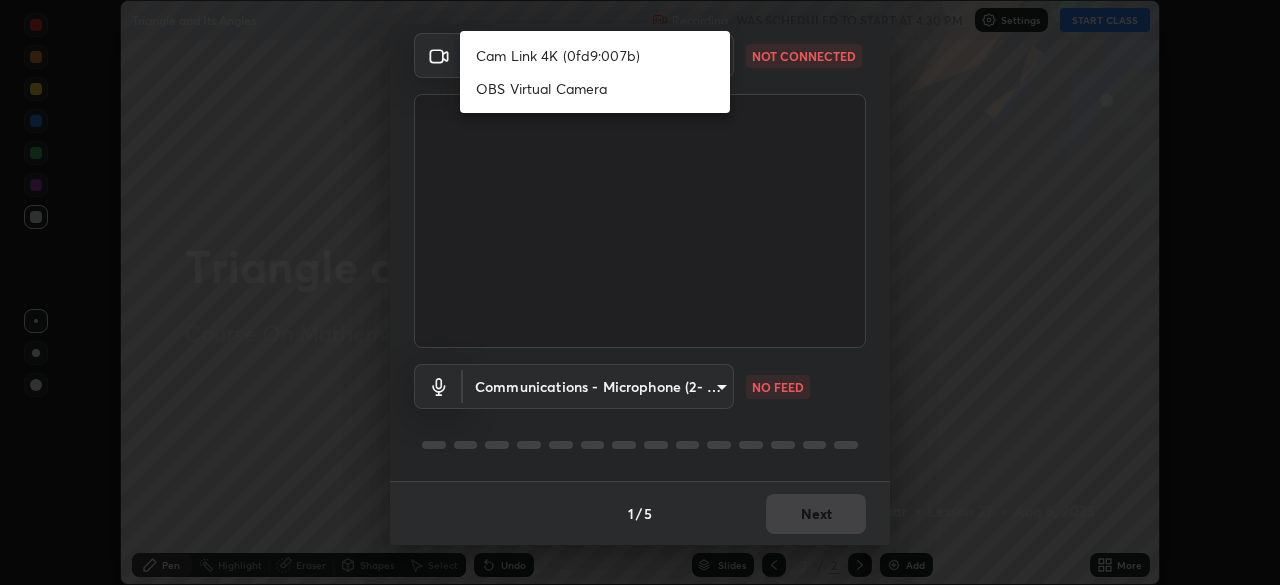 click on "Cam Link 4K (0fd9:007b)" at bounding box center (595, 55) 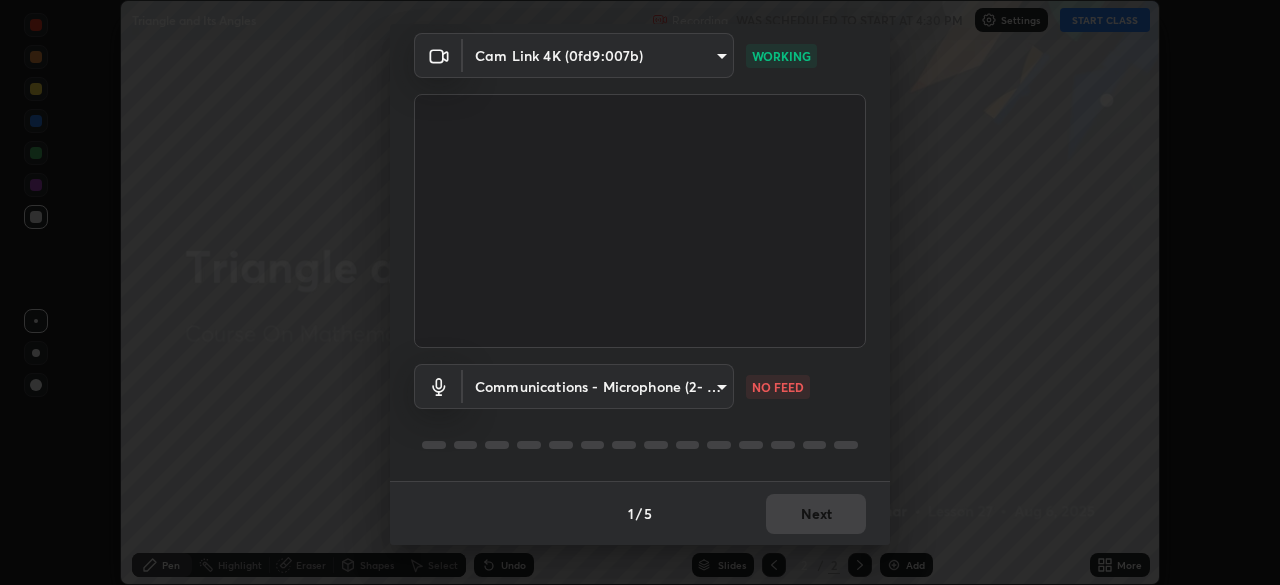 click on "Erase all Triangle and Its Angles Recording WAS SCHEDULED TO START AT  4:30 PM Settings START CLASS Setting up your live class Triangle and Its Angles • L27 of Course On Mathematics for Foundation Class IX 1 2029 [FIRST] [LAST] Pen Highlight Eraser Shapes Select Undo Slides 2 / 2 Add More No doubts shared Encourage your learners to ask a doubt for better clarity Report an issue Reason for reporting Buffering Chat not working Audio - Video sync issue Educator video quality low ​ Attach an image Report Media settings Cam Link 4K (0fd9:007b) [HASH] WORKING Communications - Microphone (2- USB PnP Sound Device) communications NO FEED 1 / 5 Next" at bounding box center [640, 292] 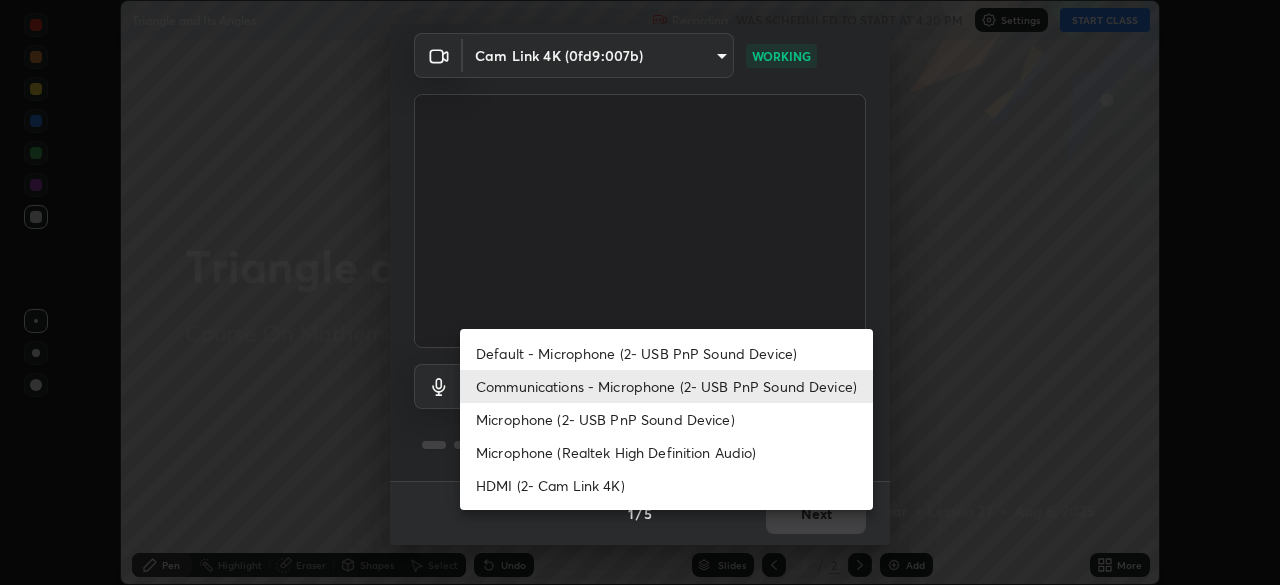 click on "Microphone (2- USB PnP Sound Device)" at bounding box center [666, 419] 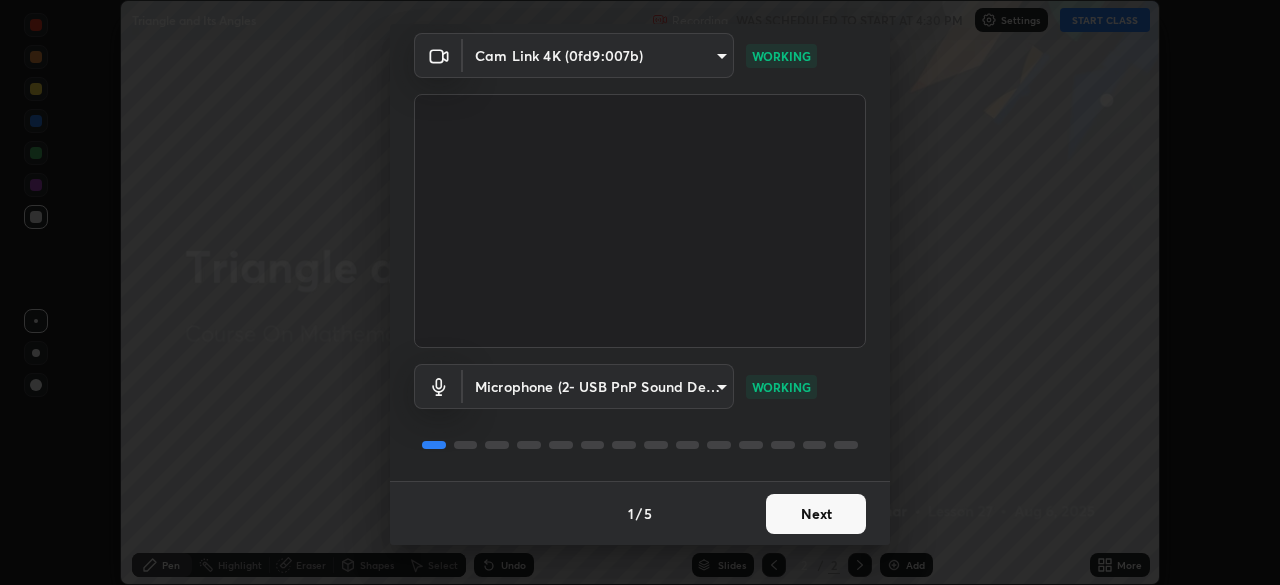 click on "Next" at bounding box center (816, 514) 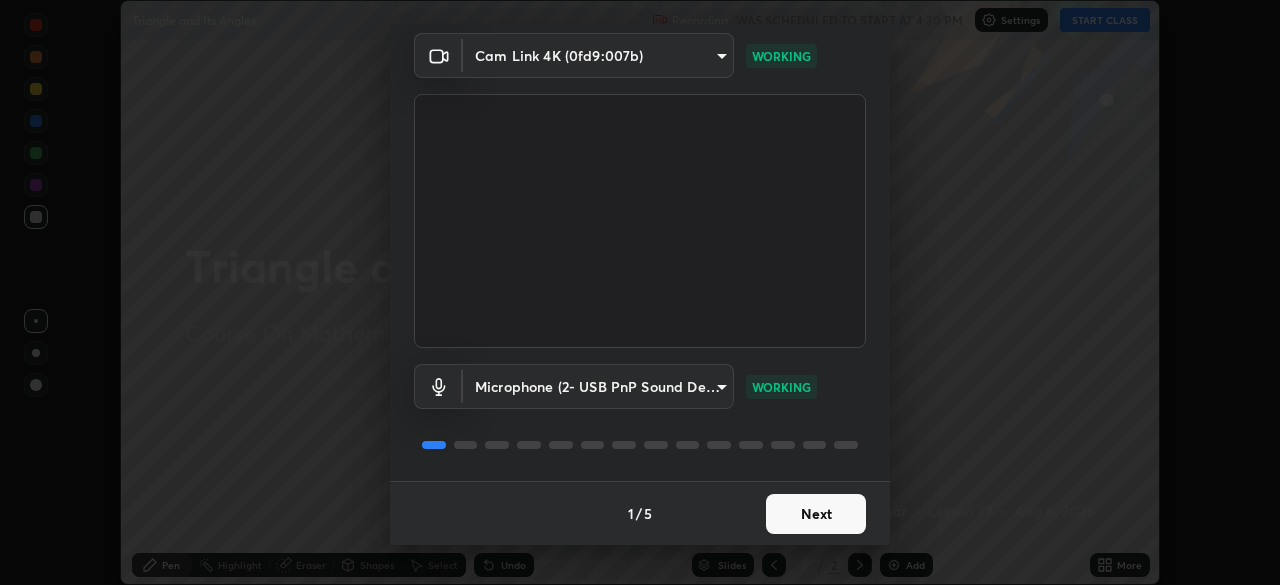 scroll, scrollTop: 0, scrollLeft: 0, axis: both 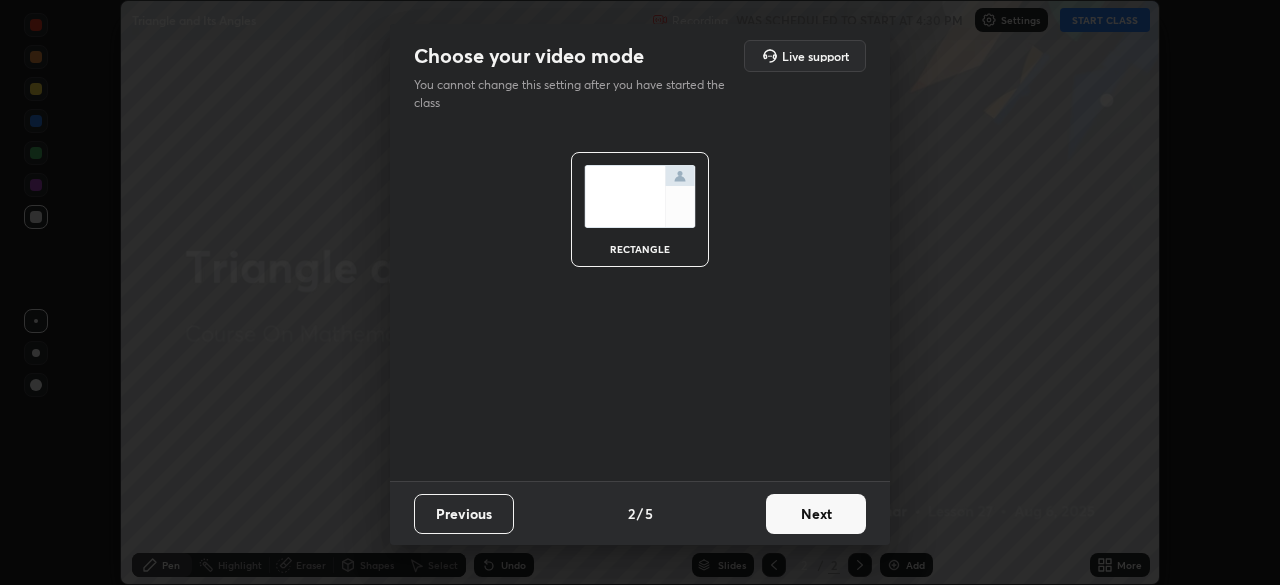 click on "Next" at bounding box center [816, 514] 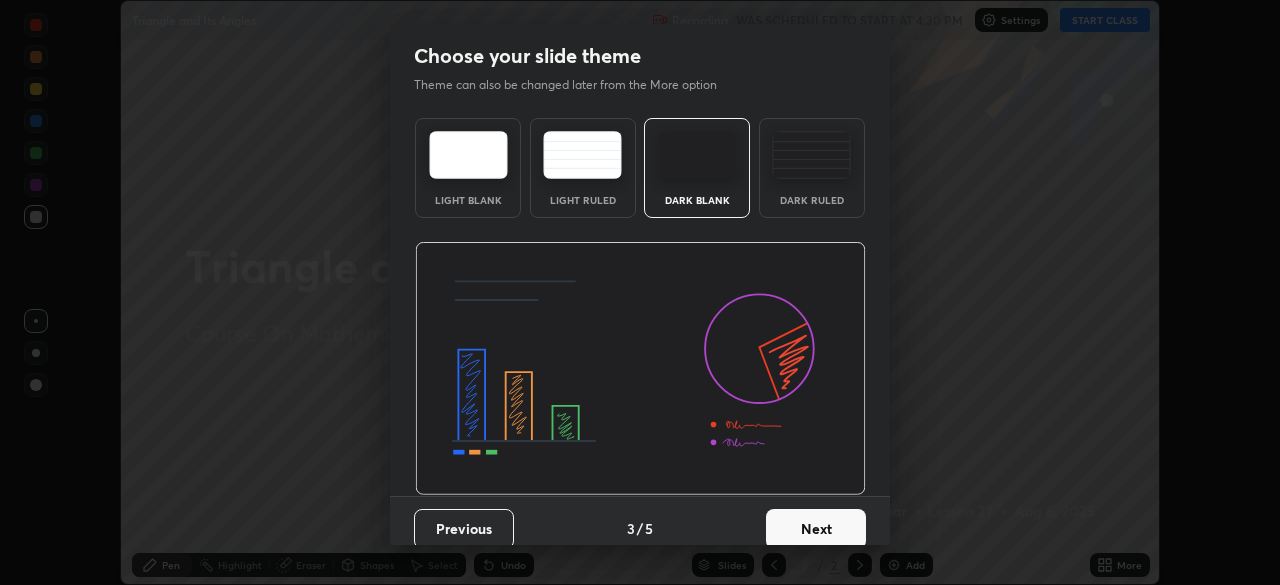 click on "Next" at bounding box center (816, 529) 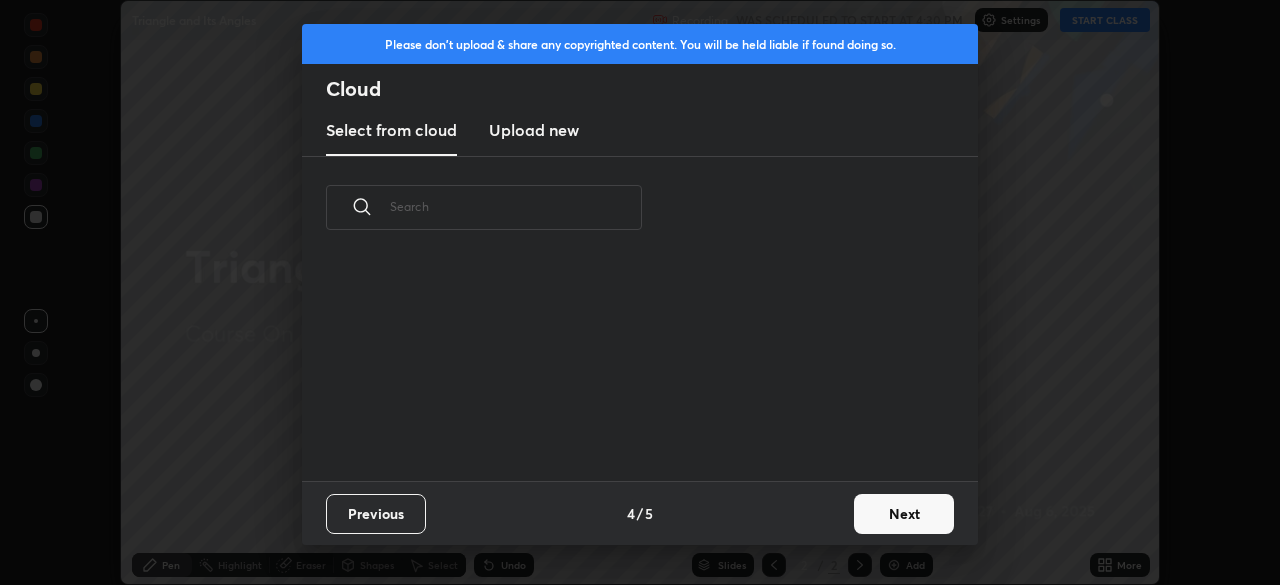 click on "Previous 4 / 5 Next" at bounding box center [640, 513] 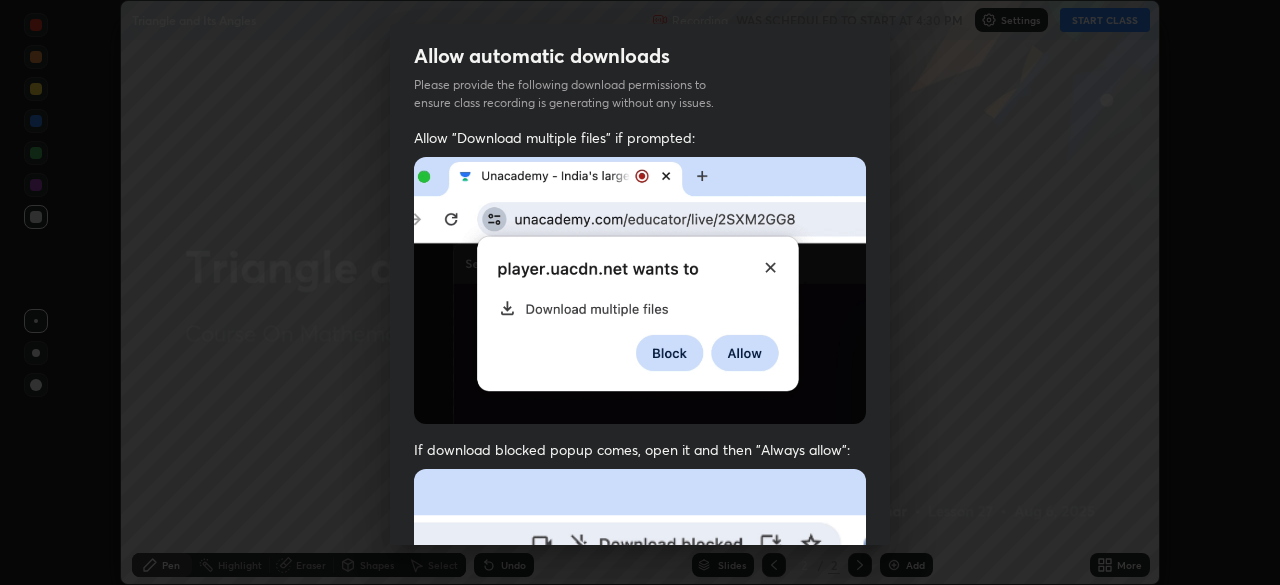 click on "Previous 5 / 5 Done" at bounding box center [640, 1002] 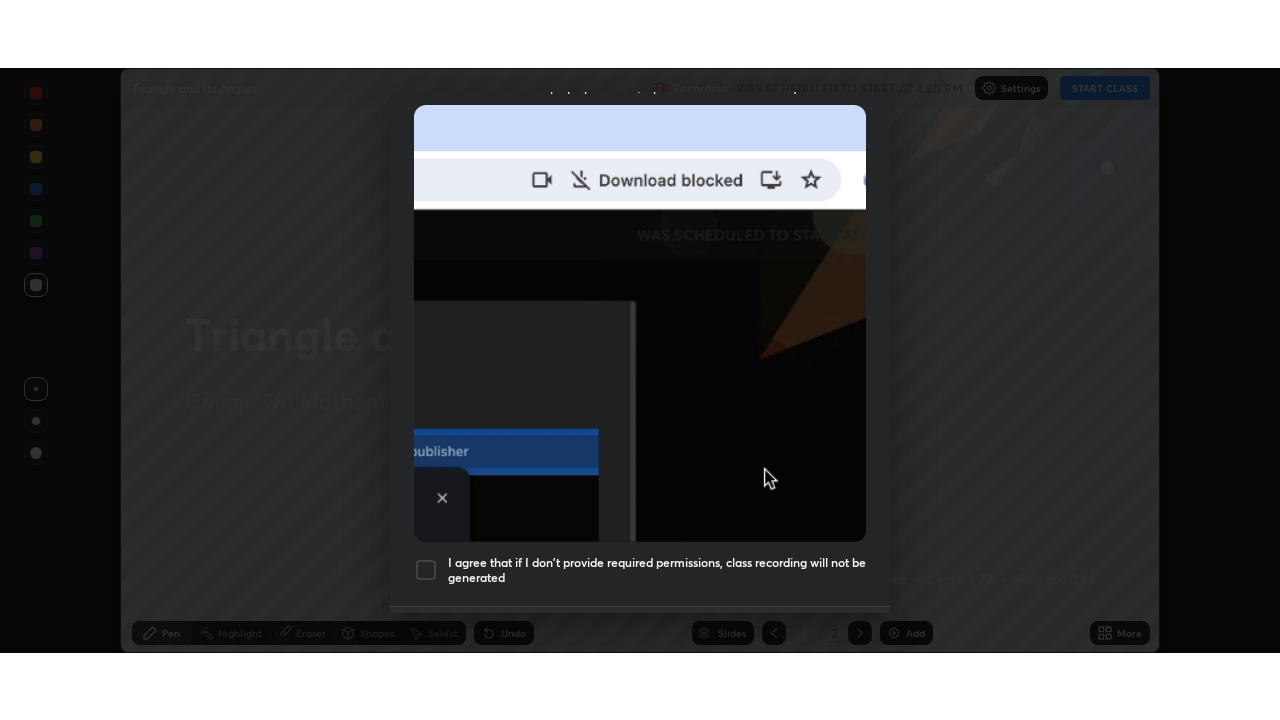 scroll, scrollTop: 479, scrollLeft: 0, axis: vertical 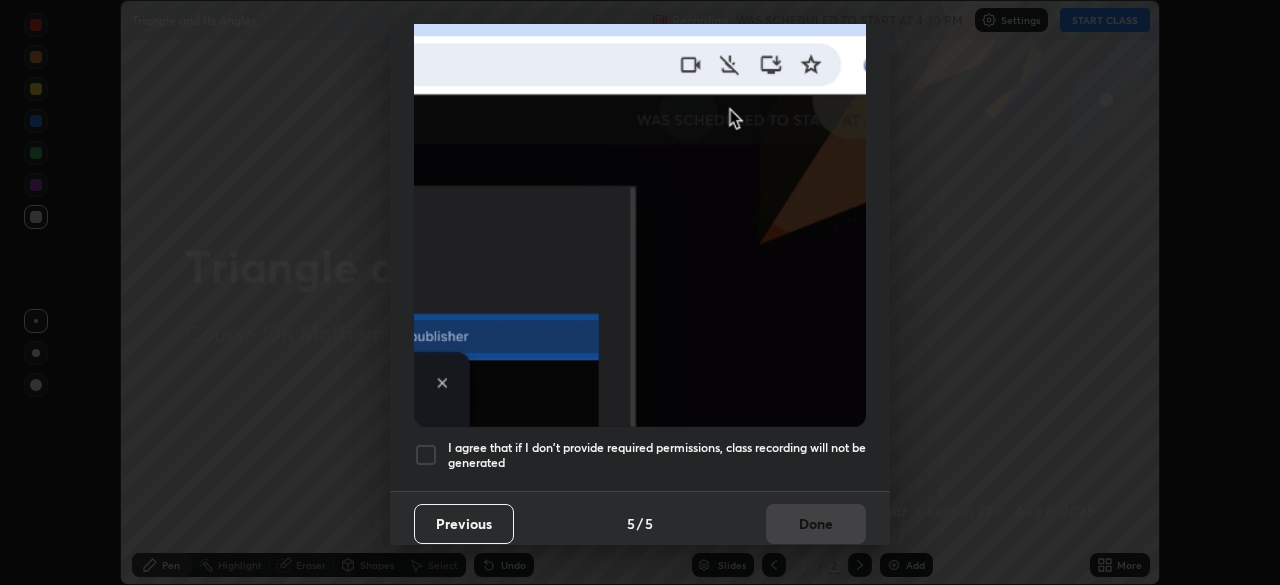 click at bounding box center (426, 455) 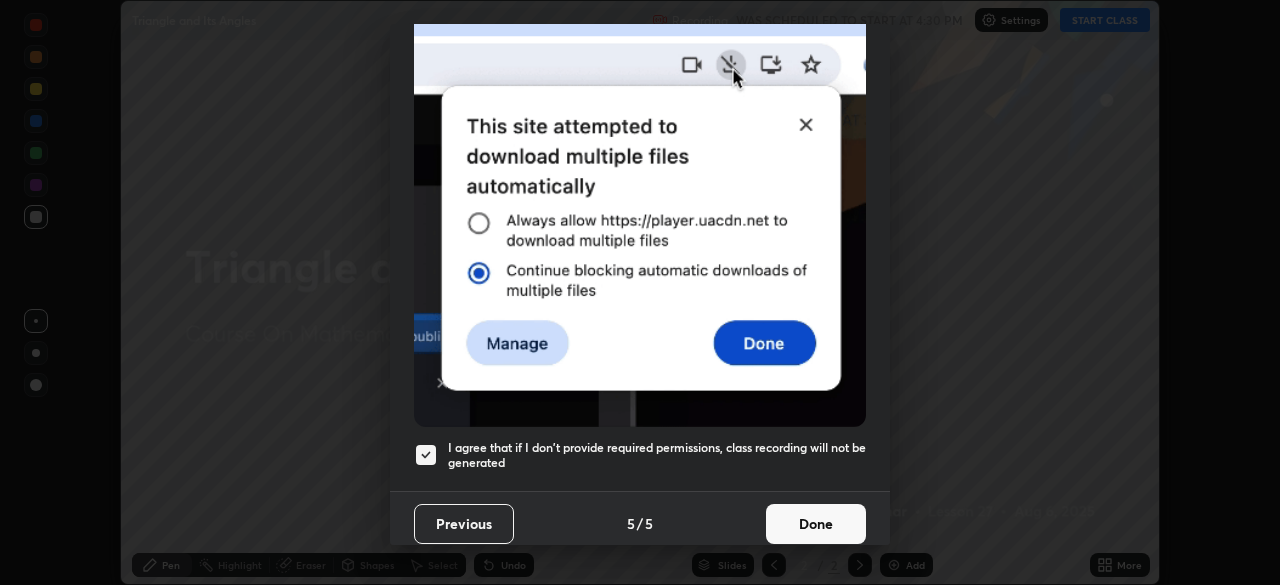 click on "Done" at bounding box center (816, 524) 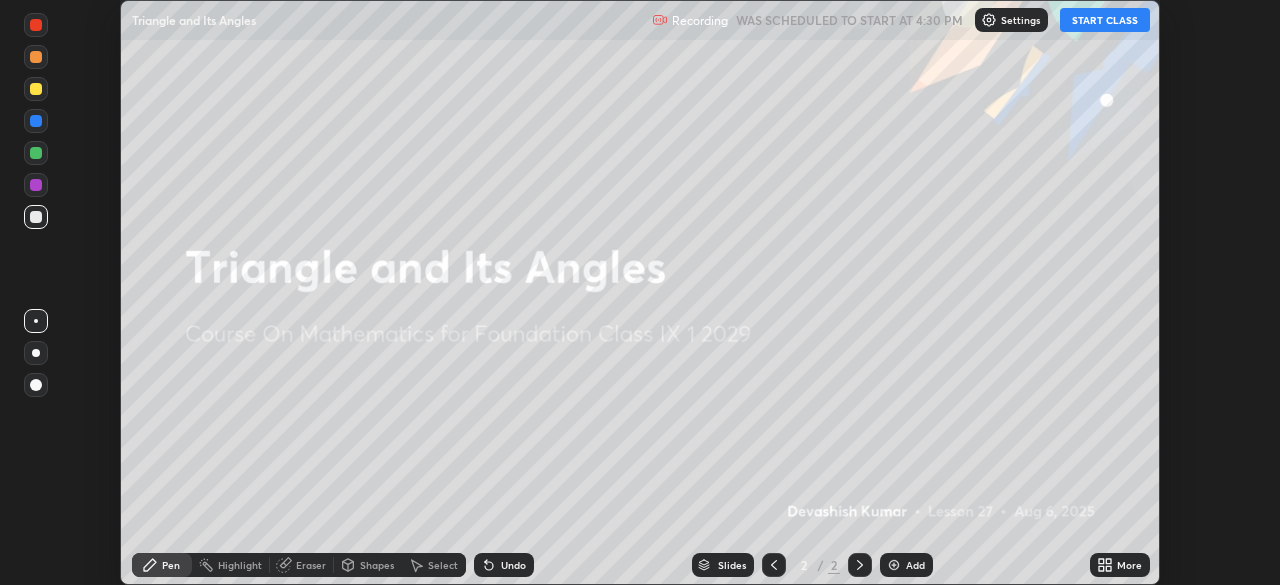 click 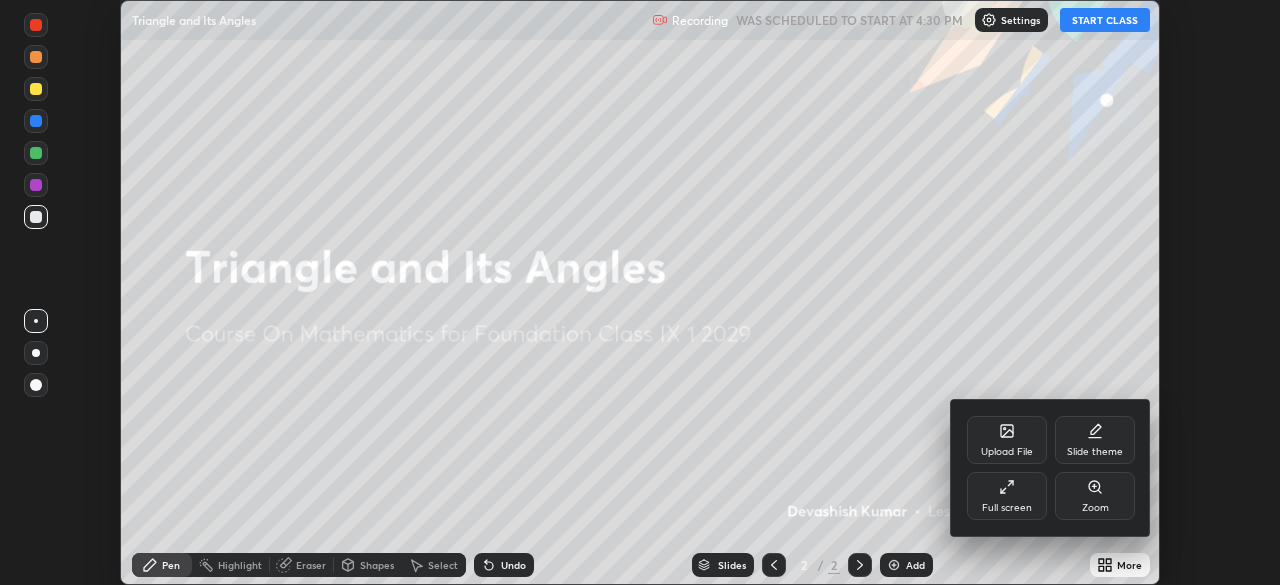 click on "Full screen" at bounding box center (1007, 496) 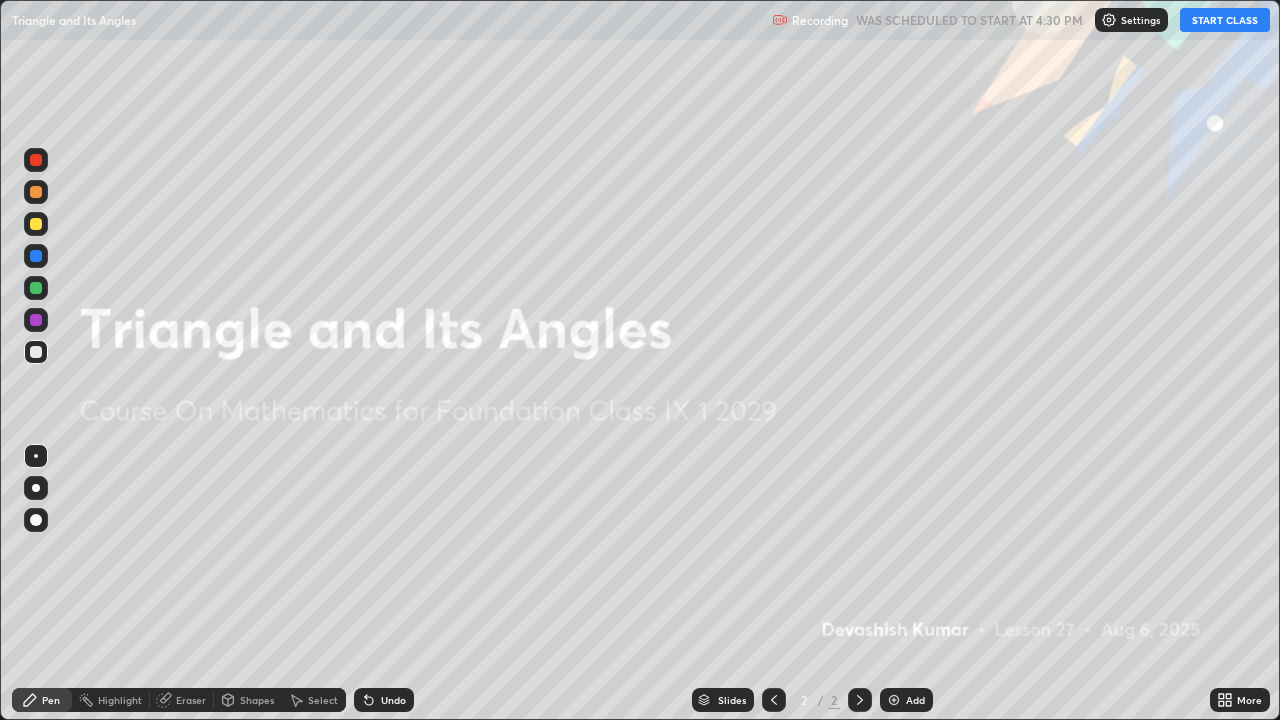 scroll, scrollTop: 99280, scrollLeft: 98720, axis: both 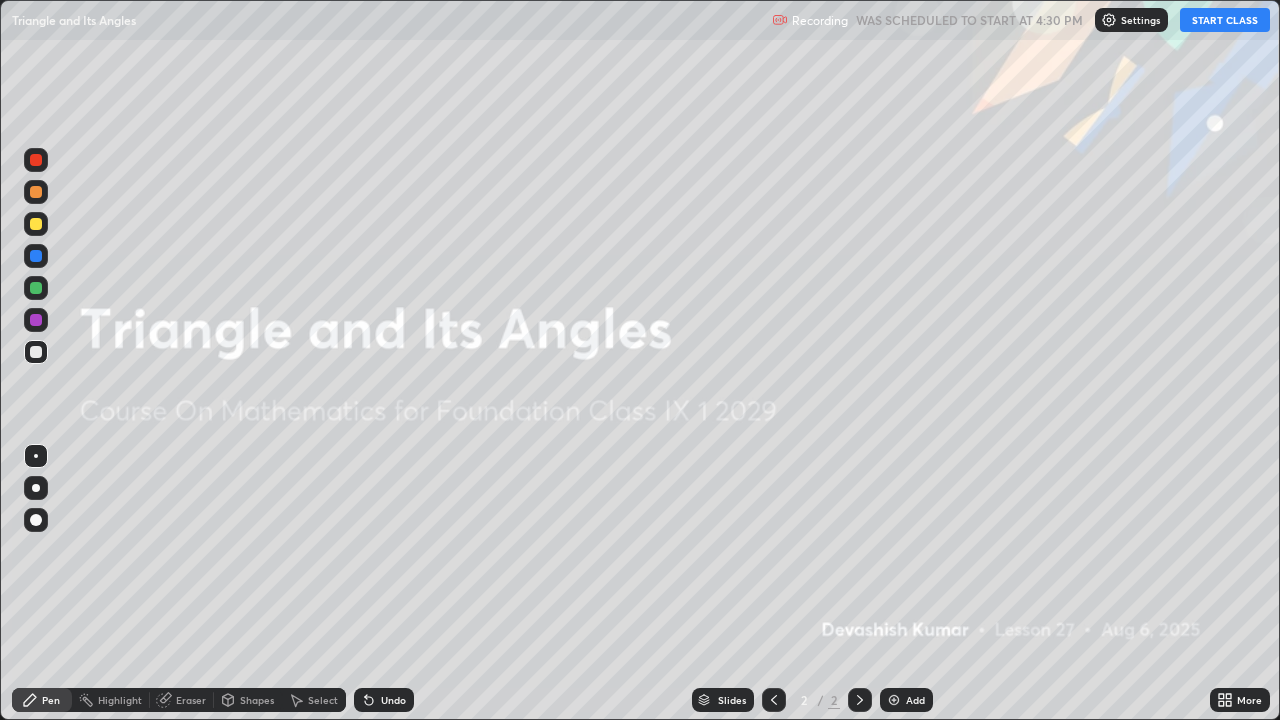 click on "START CLASS" at bounding box center (1225, 20) 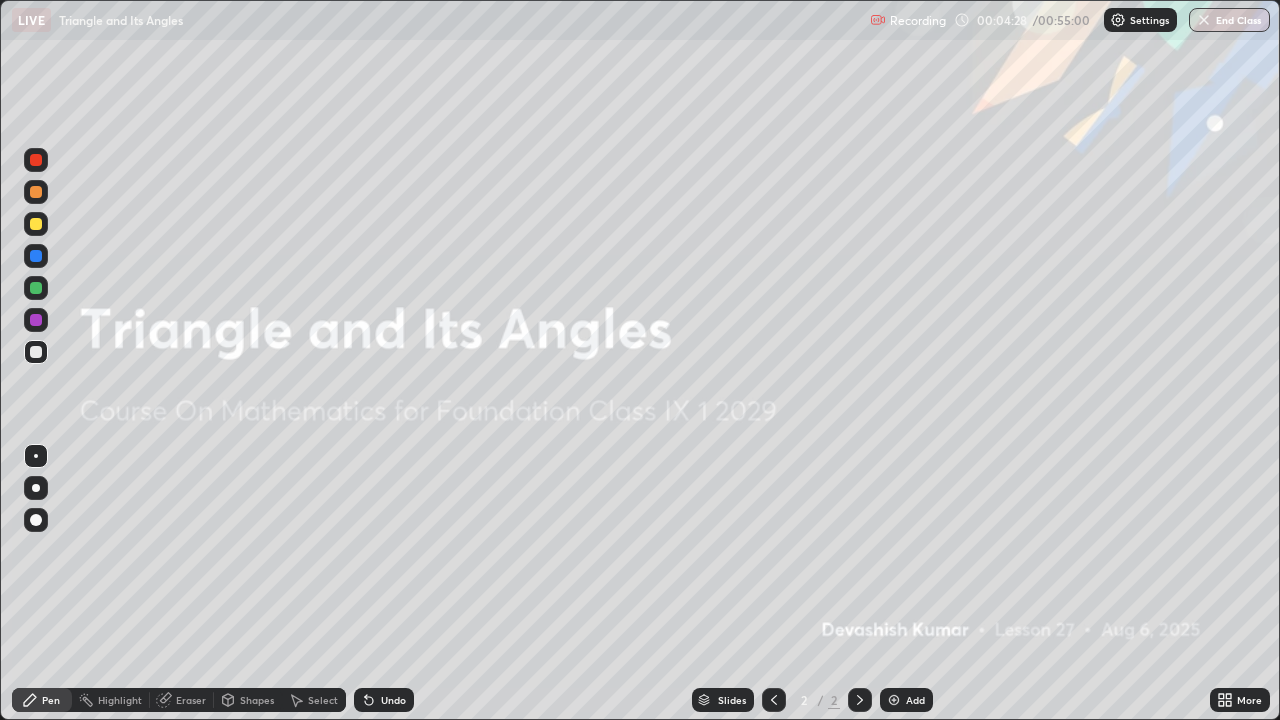 click on "Add" at bounding box center (906, 700) 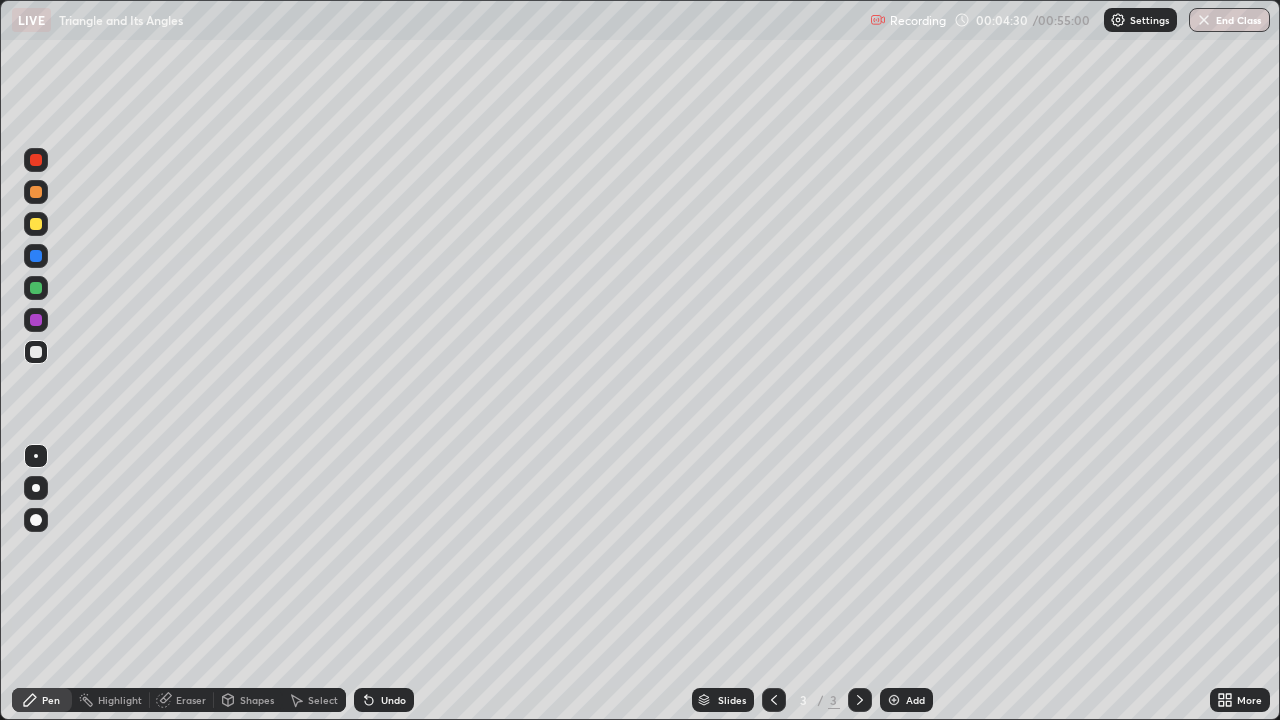 click on "Shapes" at bounding box center (257, 700) 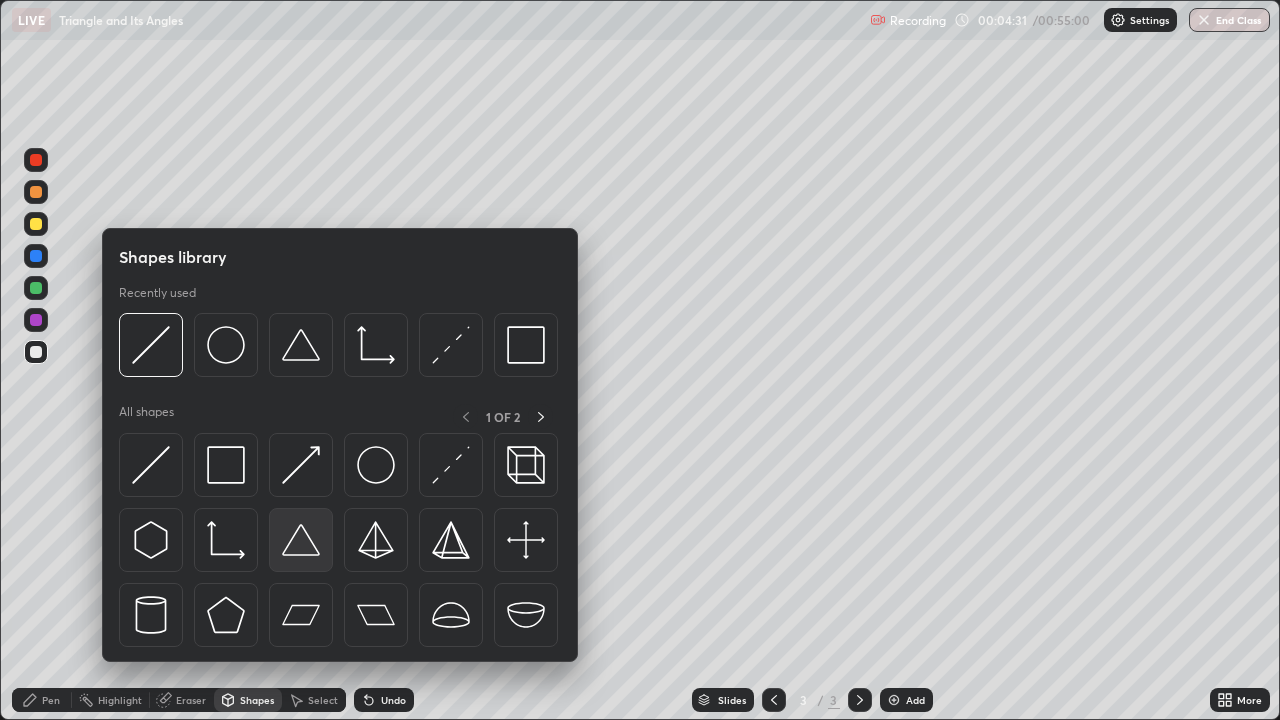 click at bounding box center [301, 540] 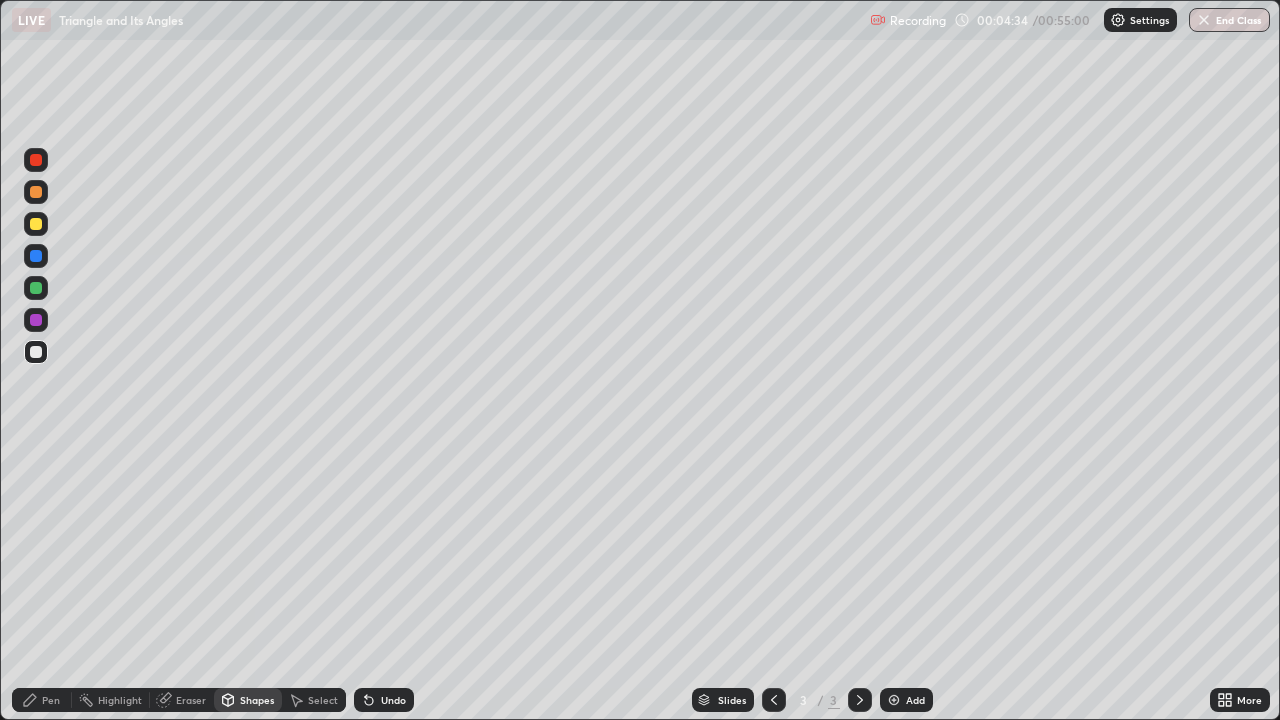 click on "Pen" at bounding box center (42, 700) 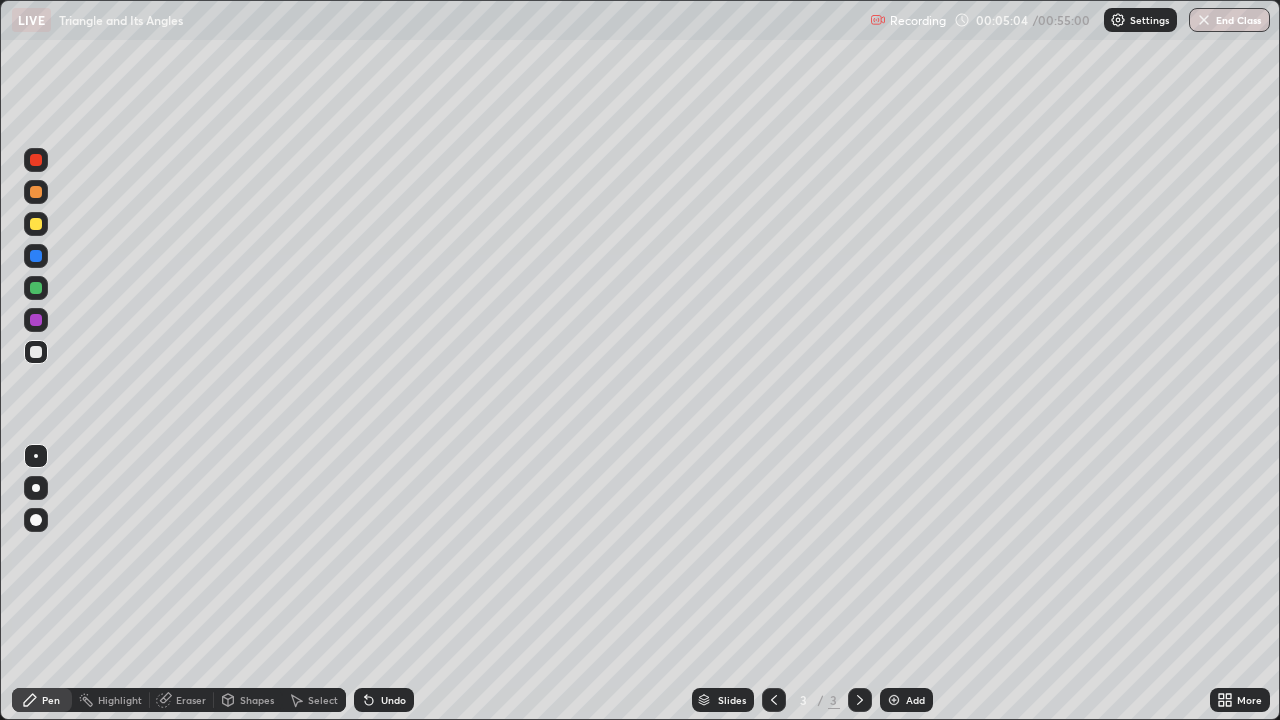 click at bounding box center (36, 224) 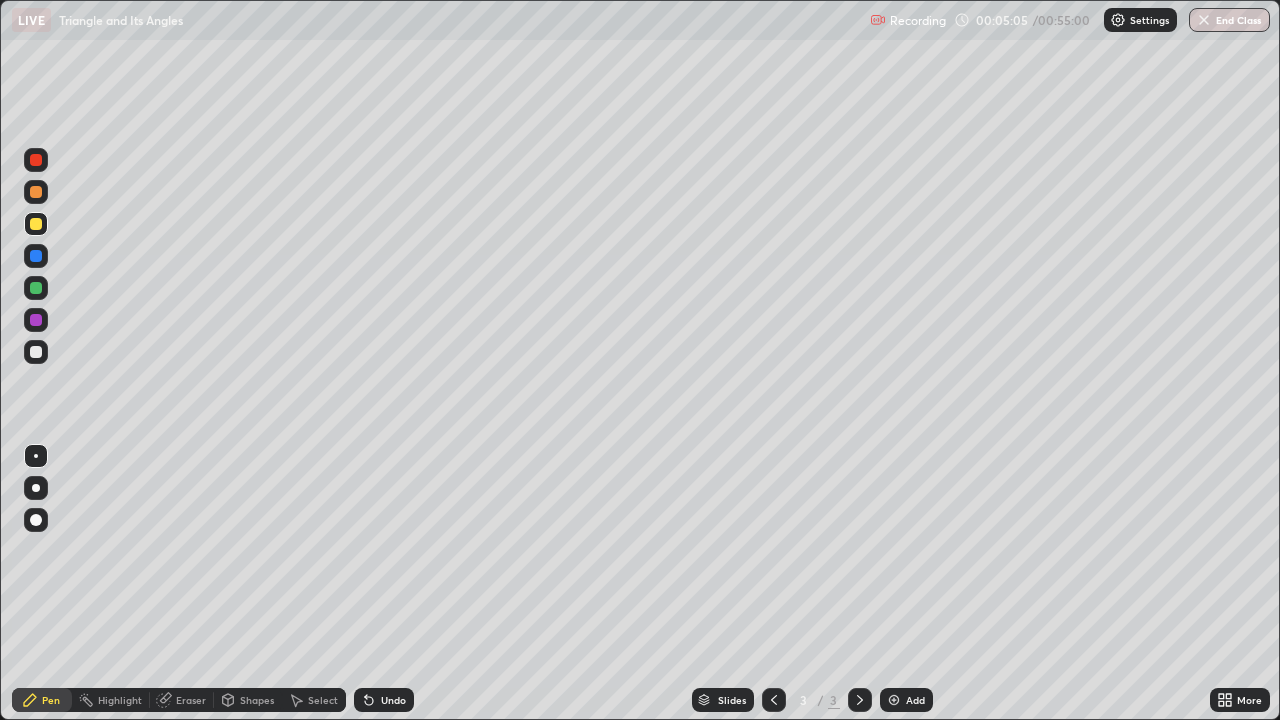 click on "Shapes" at bounding box center (257, 700) 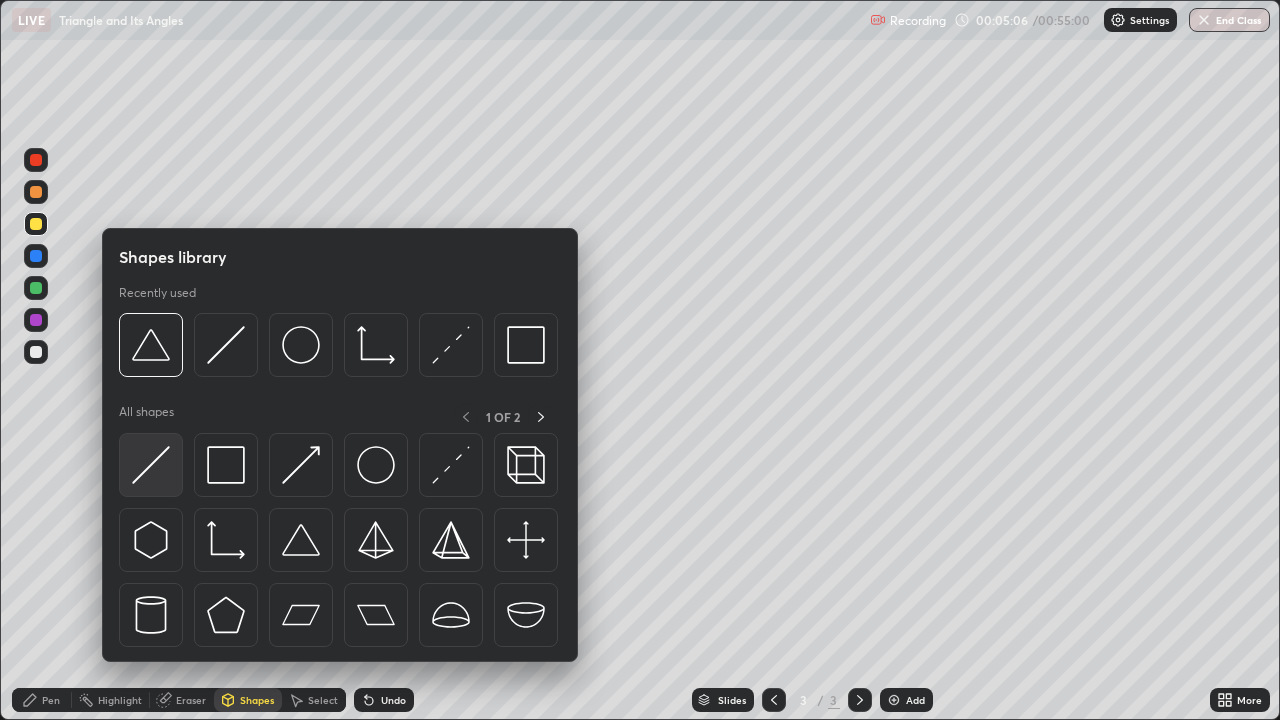 click at bounding box center (151, 465) 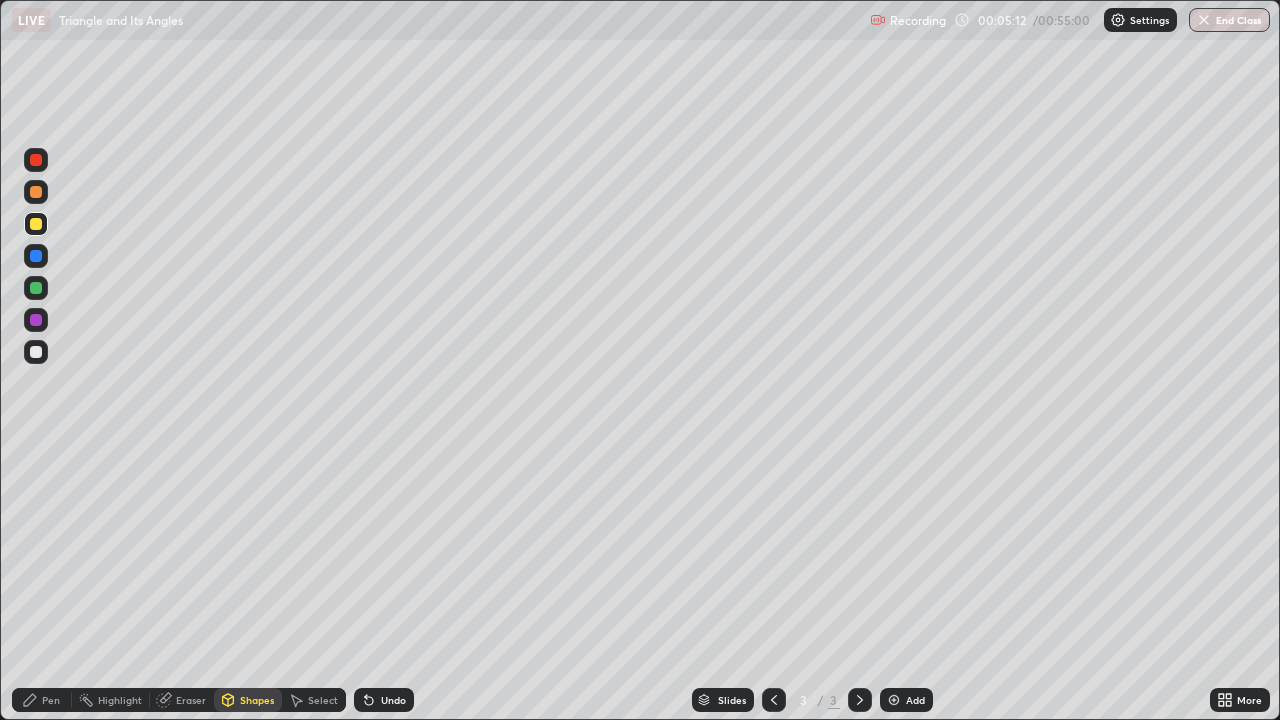 click 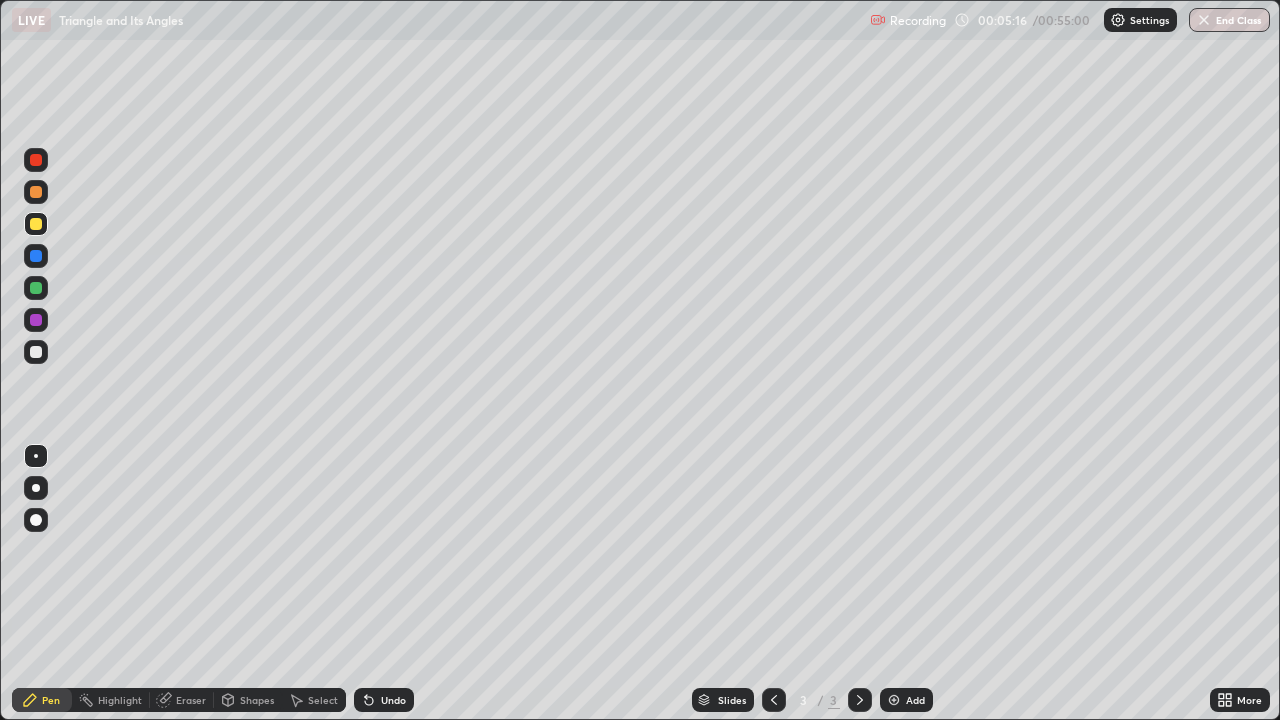 click on "Eraser" at bounding box center (191, 700) 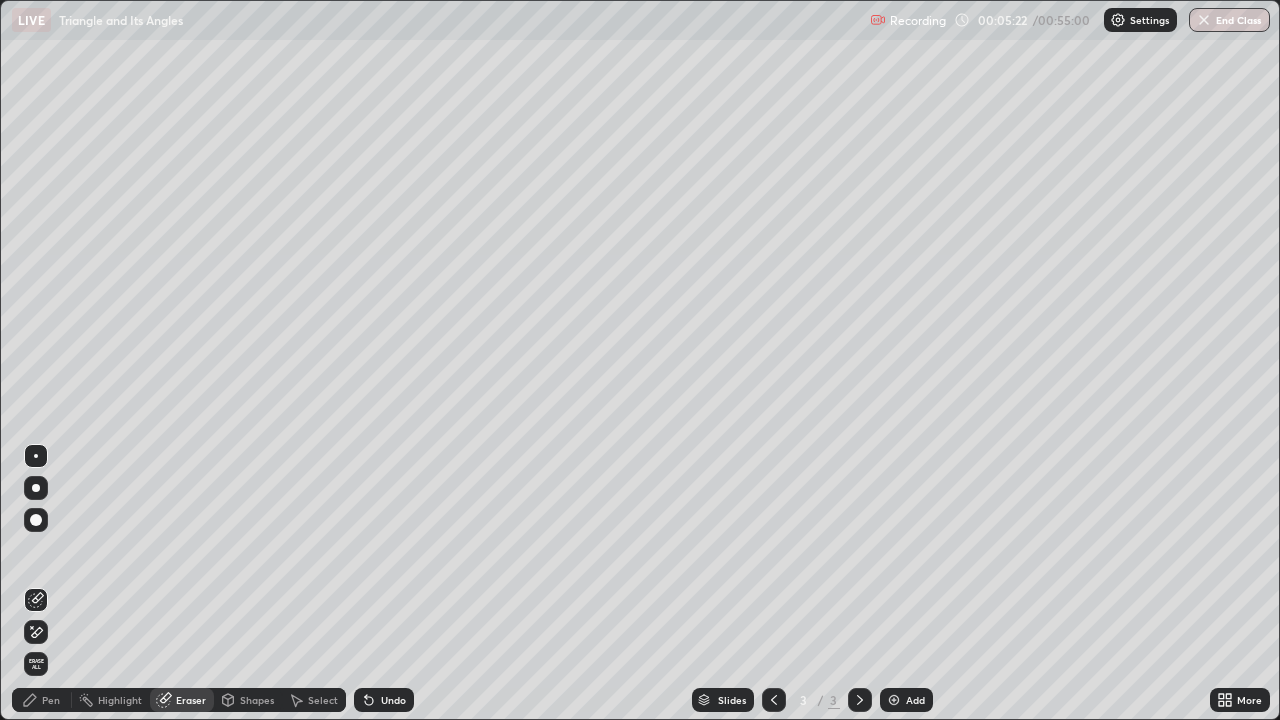 click on "Pen" at bounding box center (42, 700) 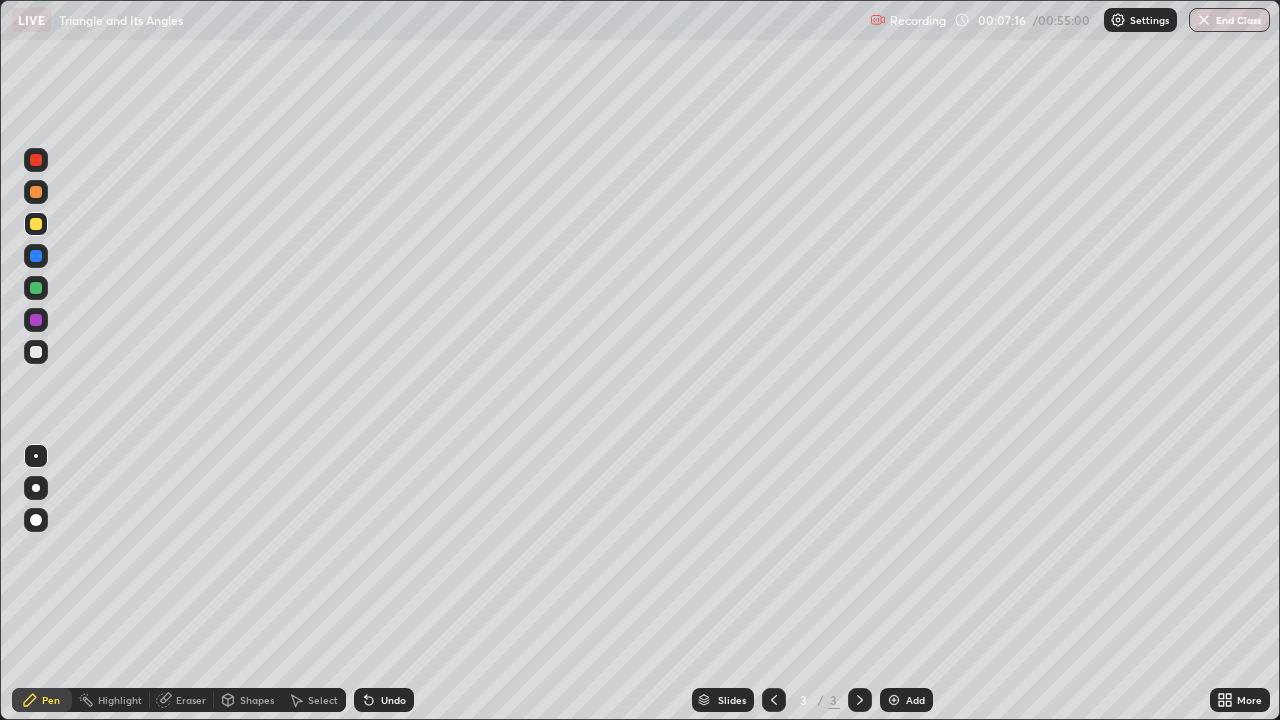 click at bounding box center (36, 256) 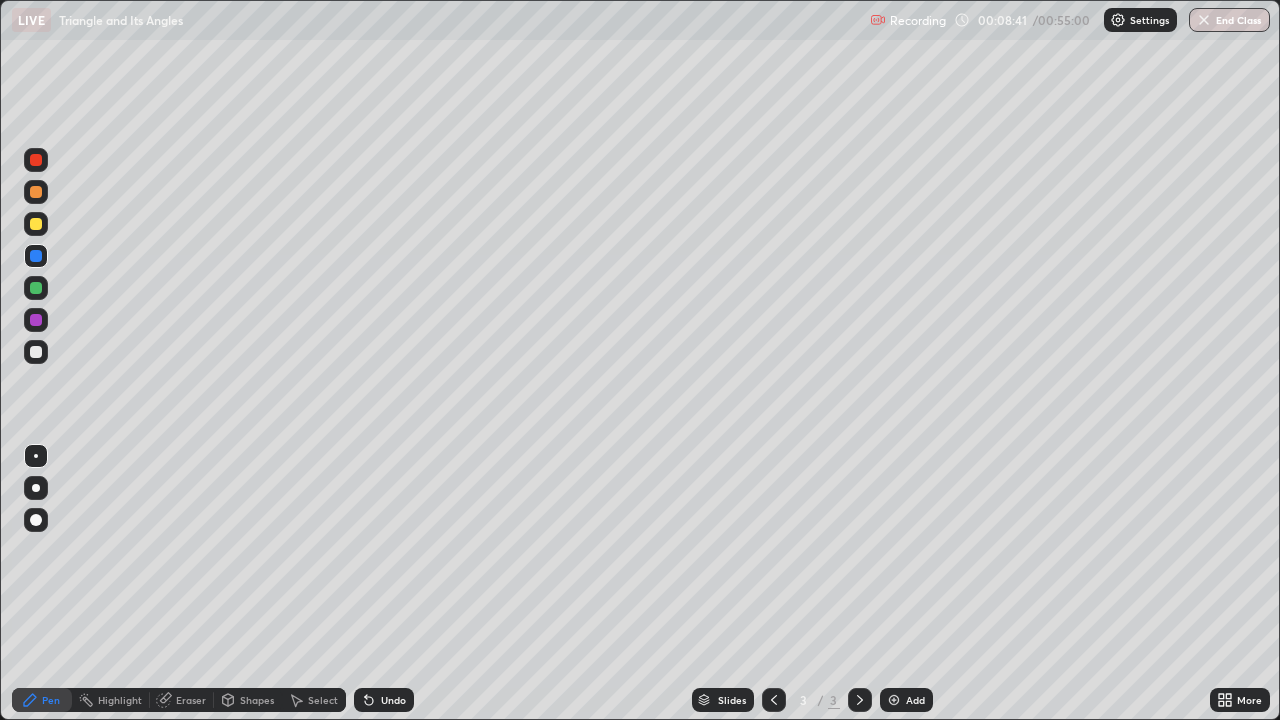 click at bounding box center (36, 352) 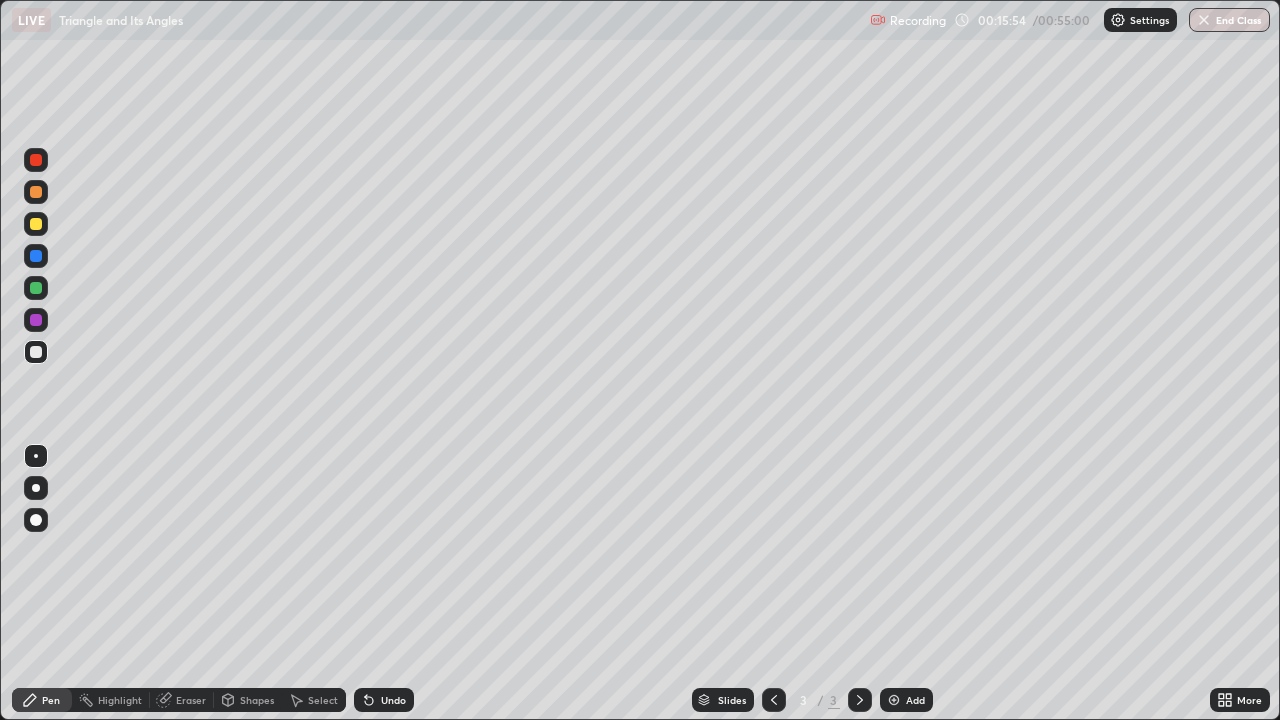 click on "Add" at bounding box center (915, 700) 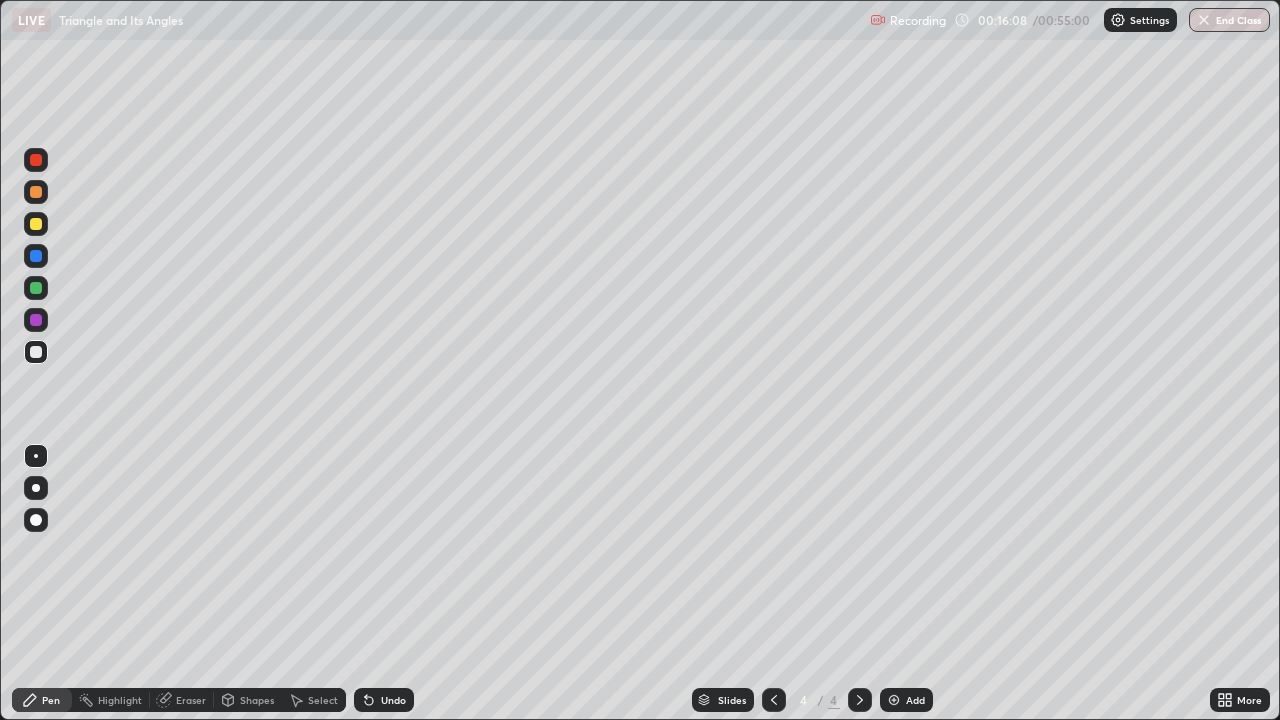 click 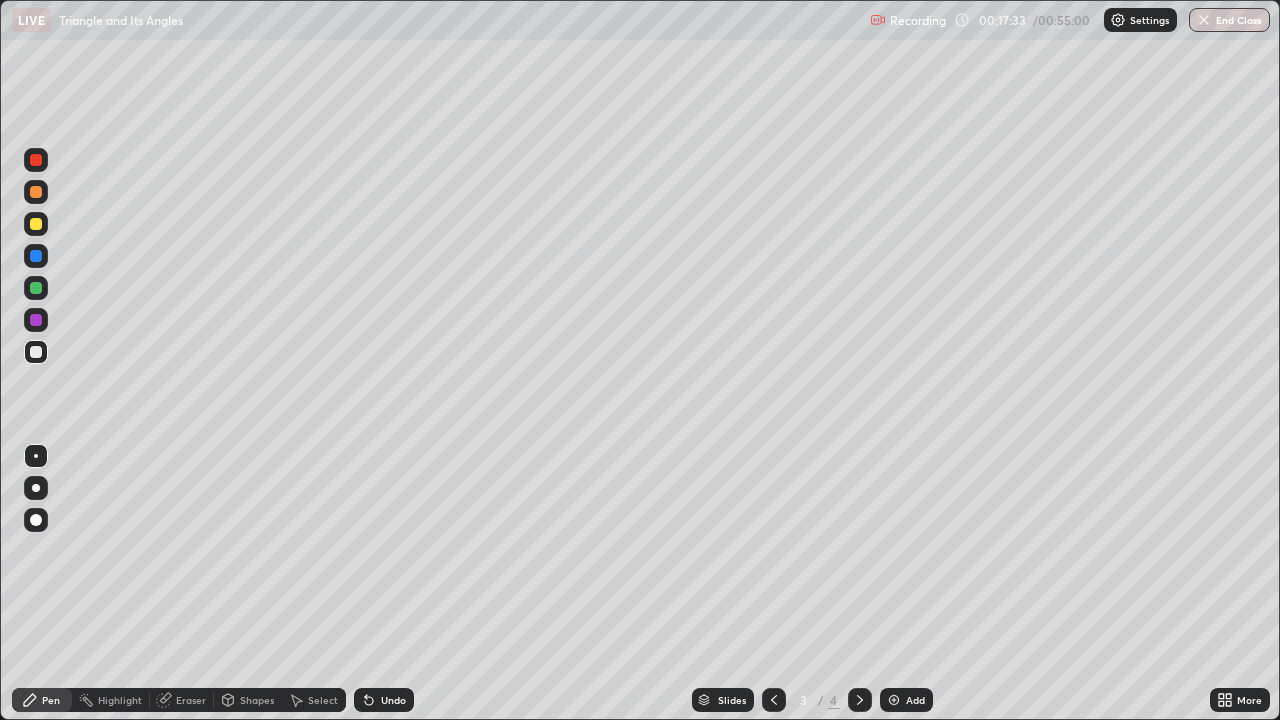 click at bounding box center [894, 700] 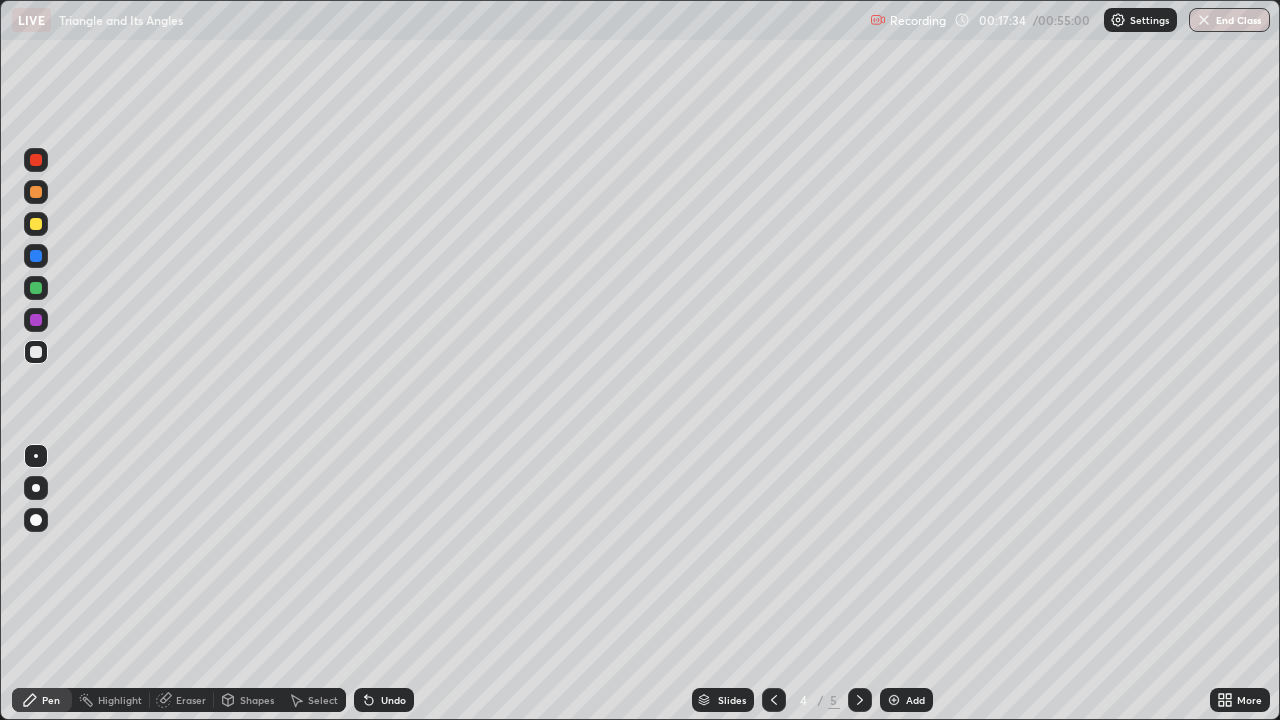 click on "Shapes" at bounding box center [257, 700] 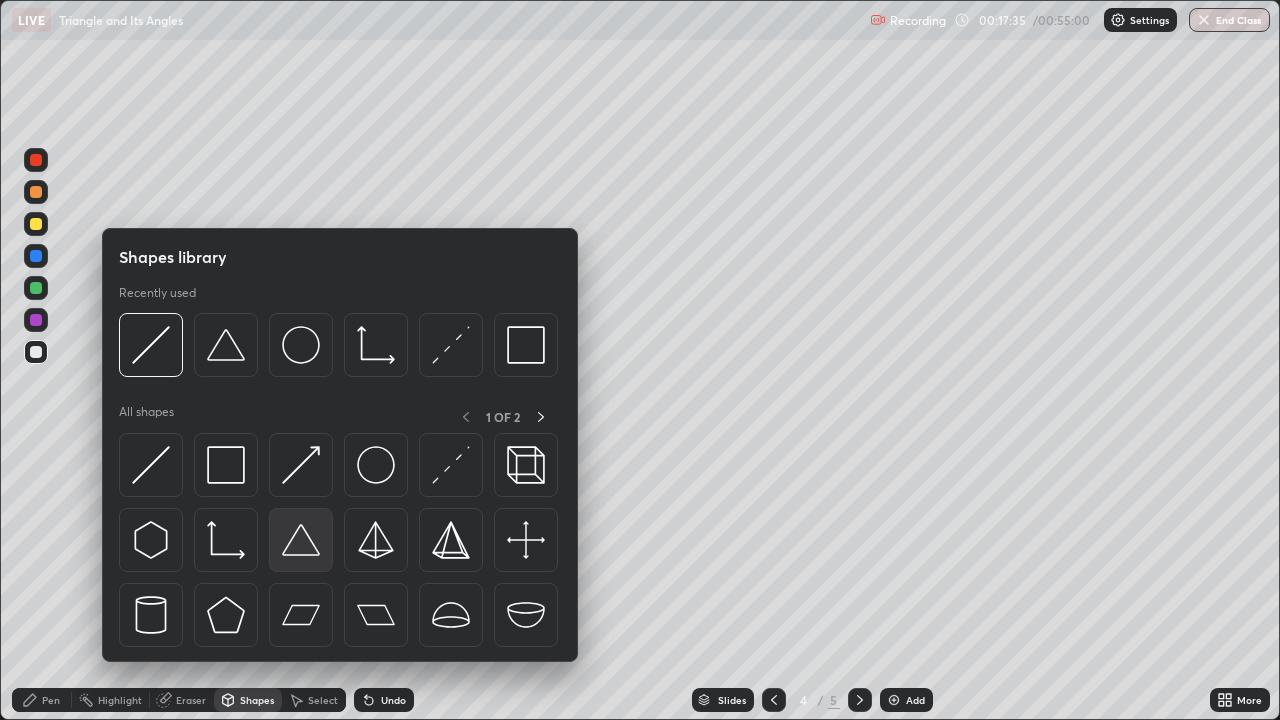 click at bounding box center [301, 540] 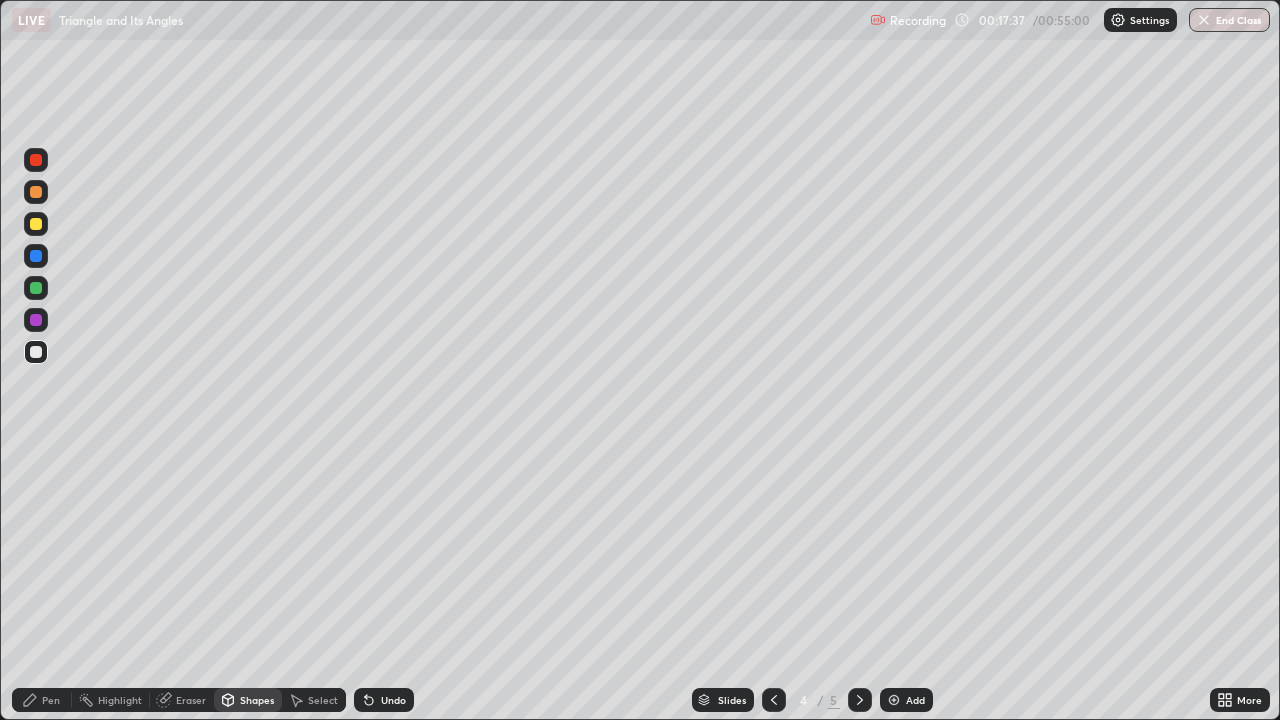 click on "Pen" at bounding box center (51, 700) 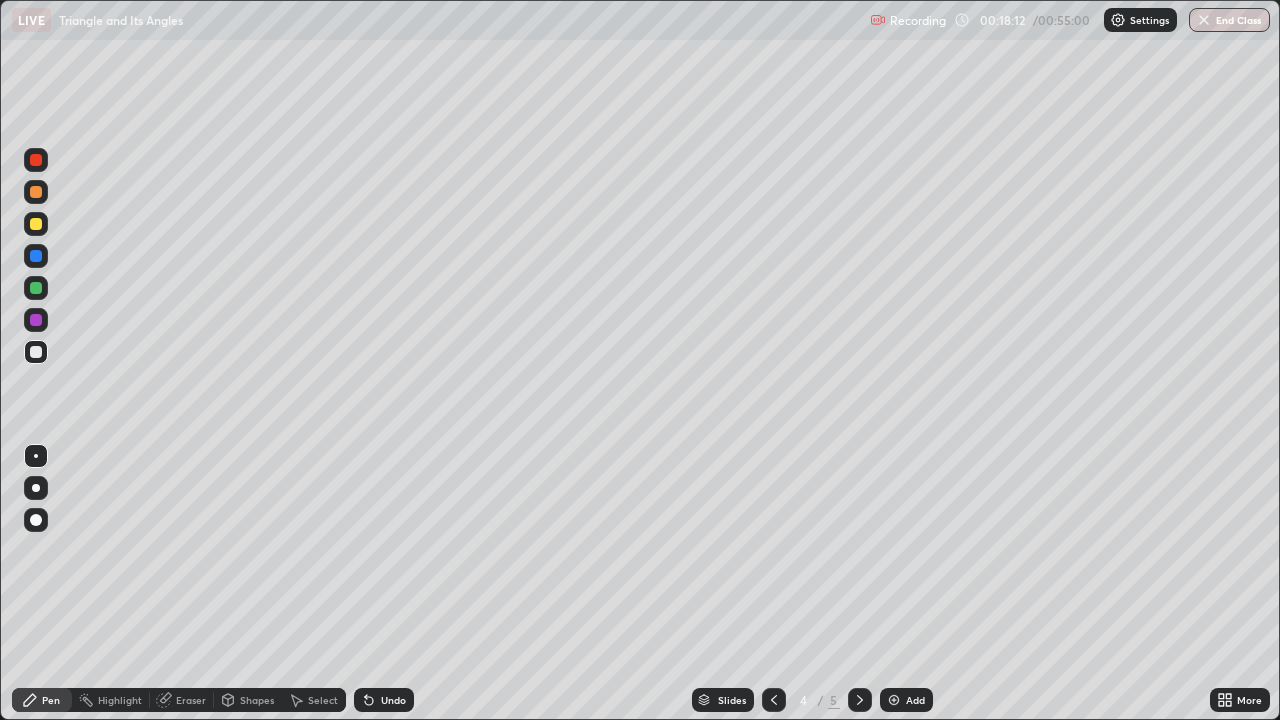 click at bounding box center [36, 224] 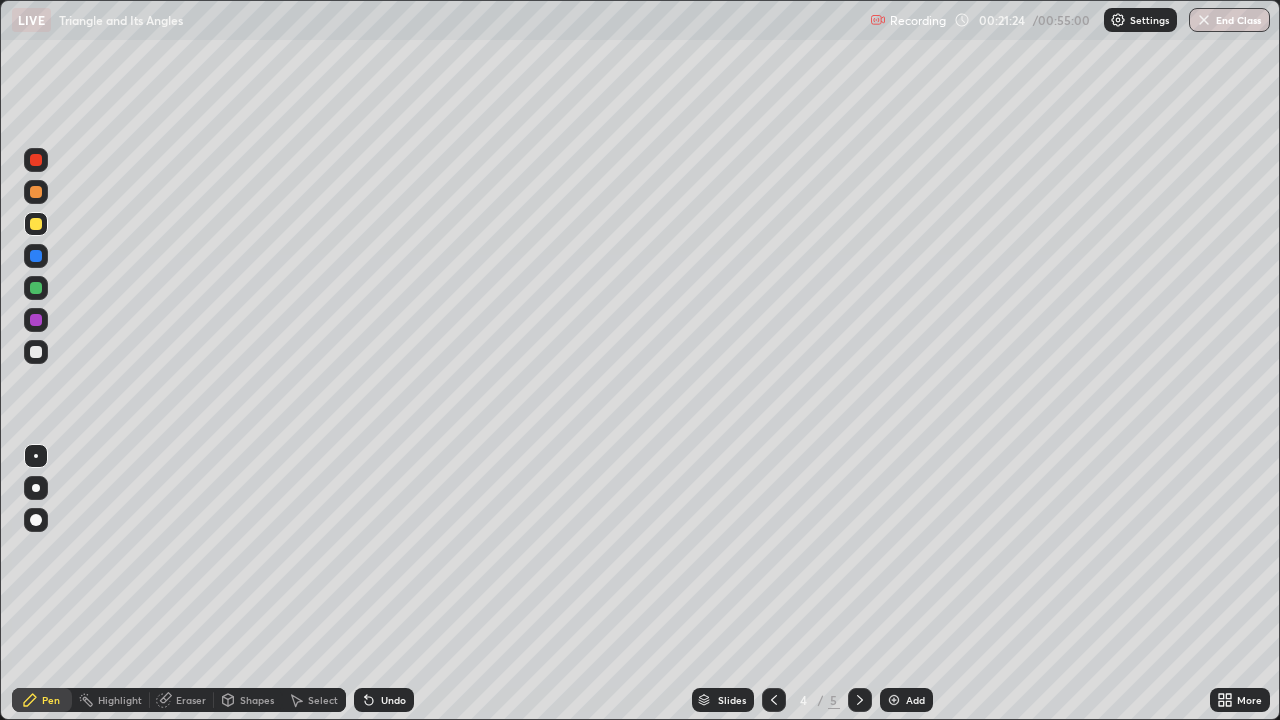 click on "Add" at bounding box center (915, 700) 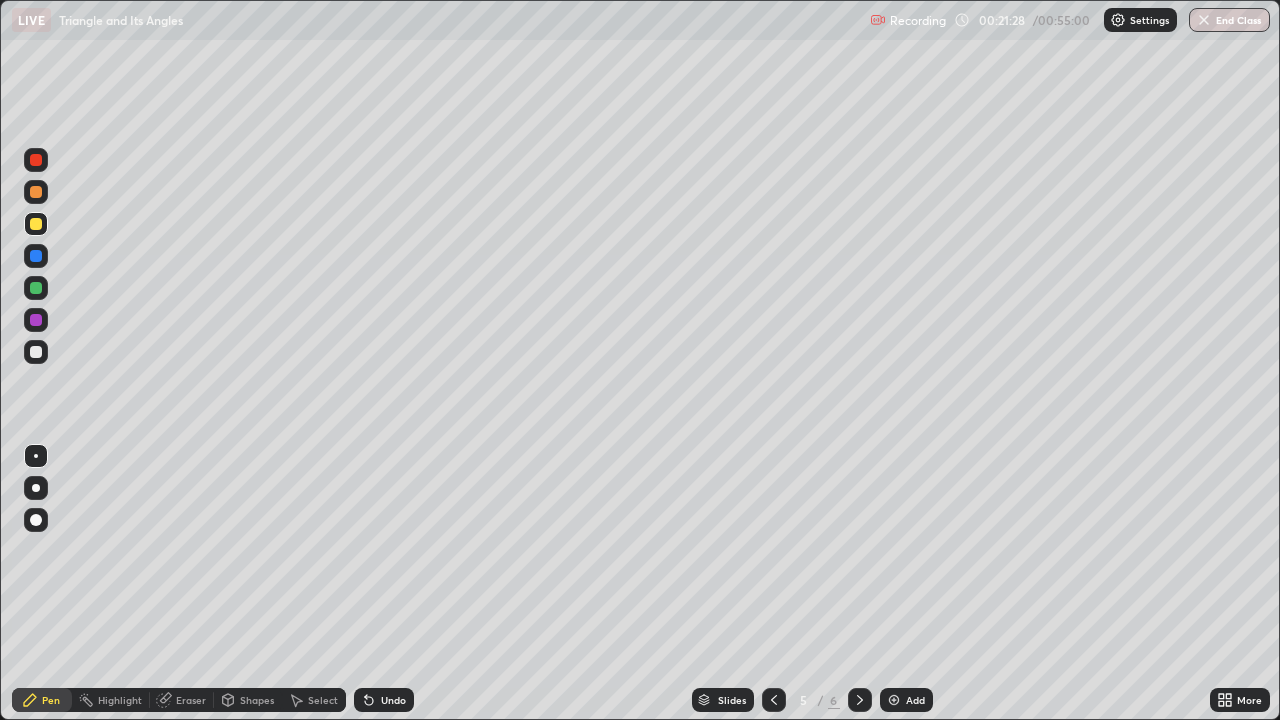 click on "Shapes" at bounding box center (257, 700) 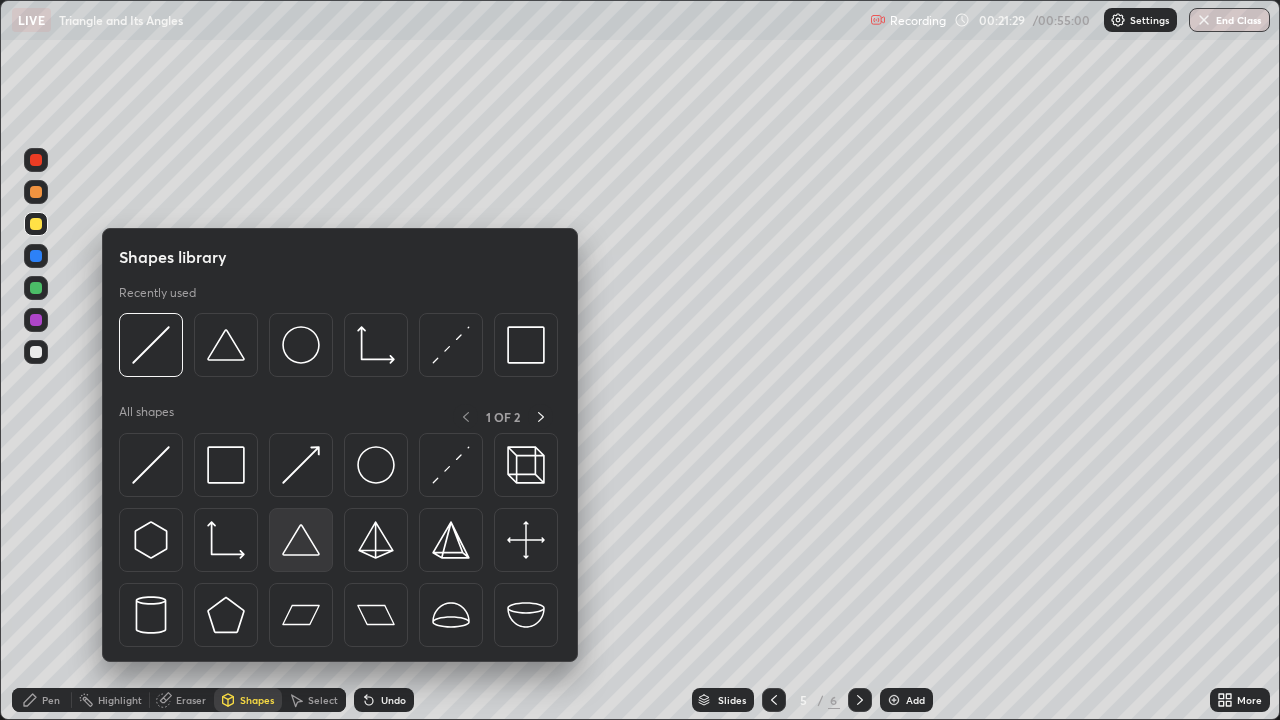 click at bounding box center [301, 540] 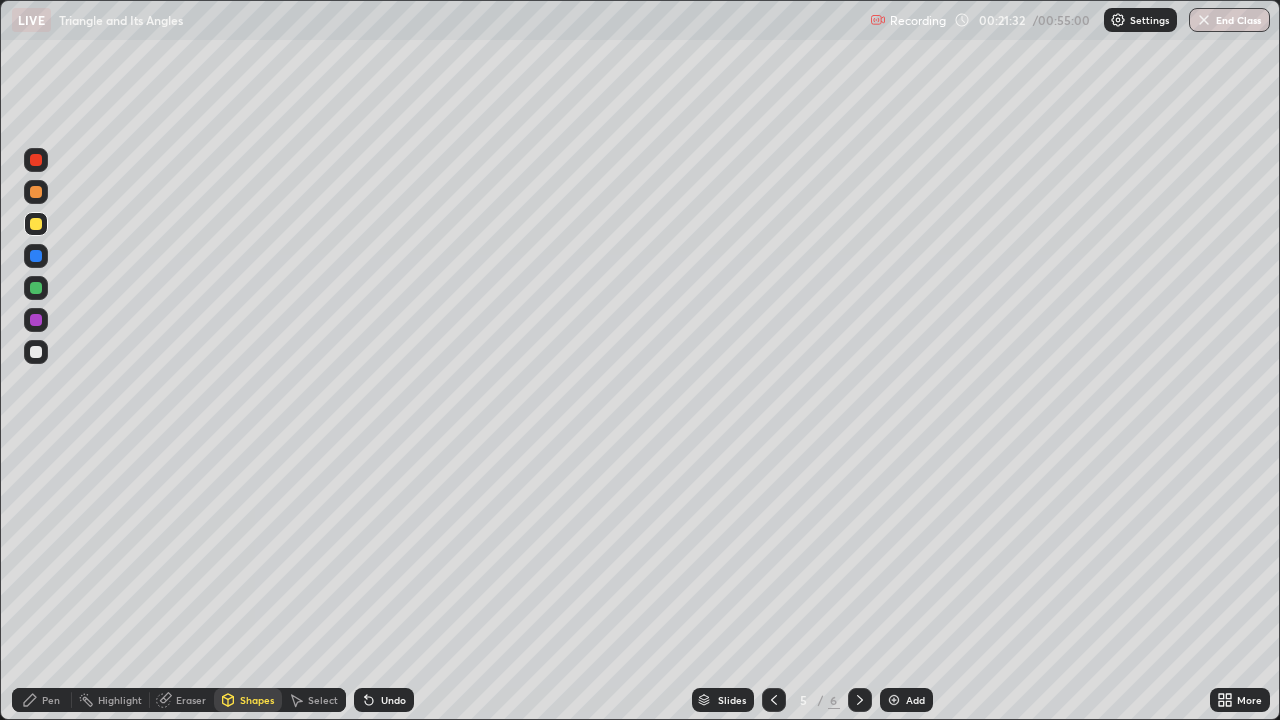 click on "Shapes" at bounding box center (257, 700) 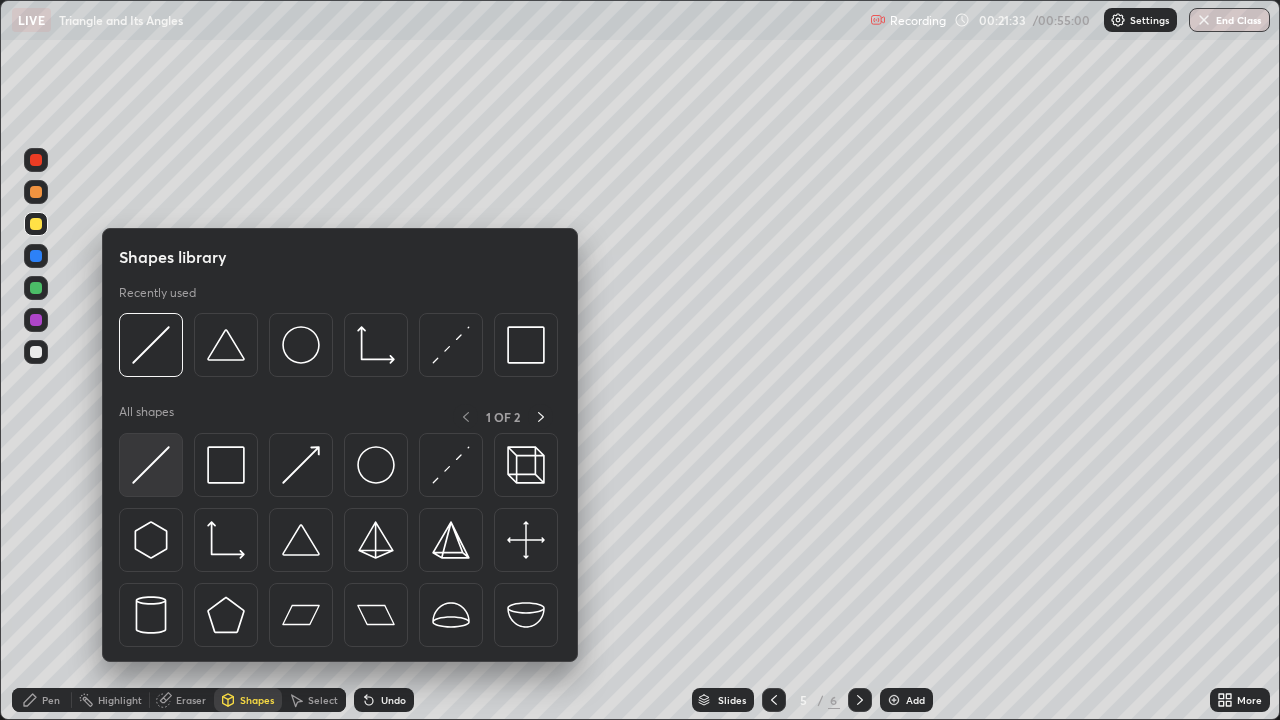 click at bounding box center [151, 465] 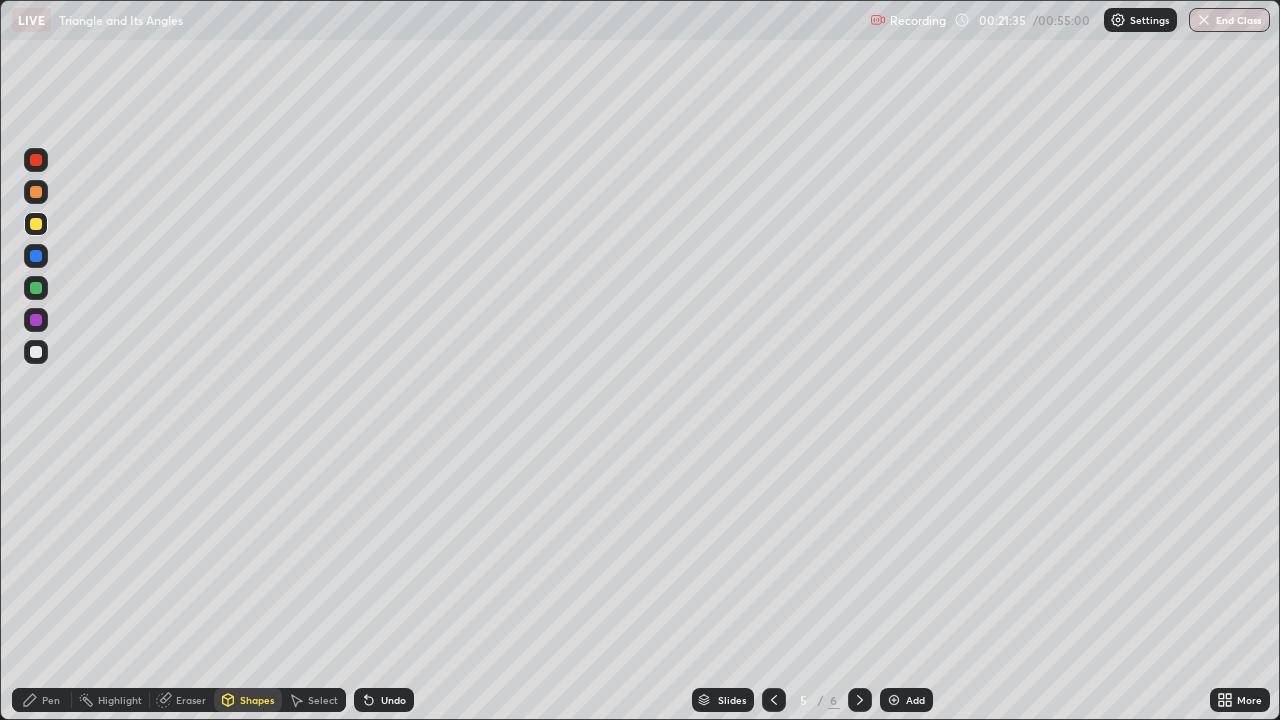 click at bounding box center (36, 256) 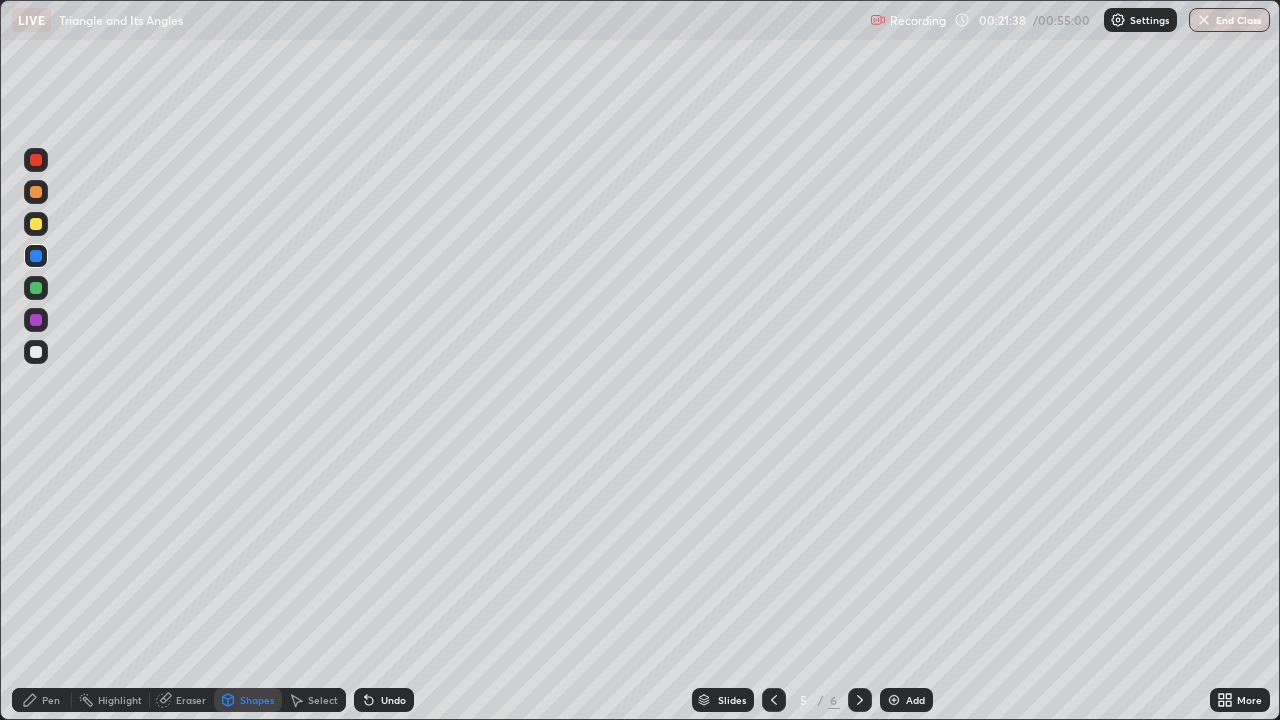 click on "Pen" at bounding box center (51, 700) 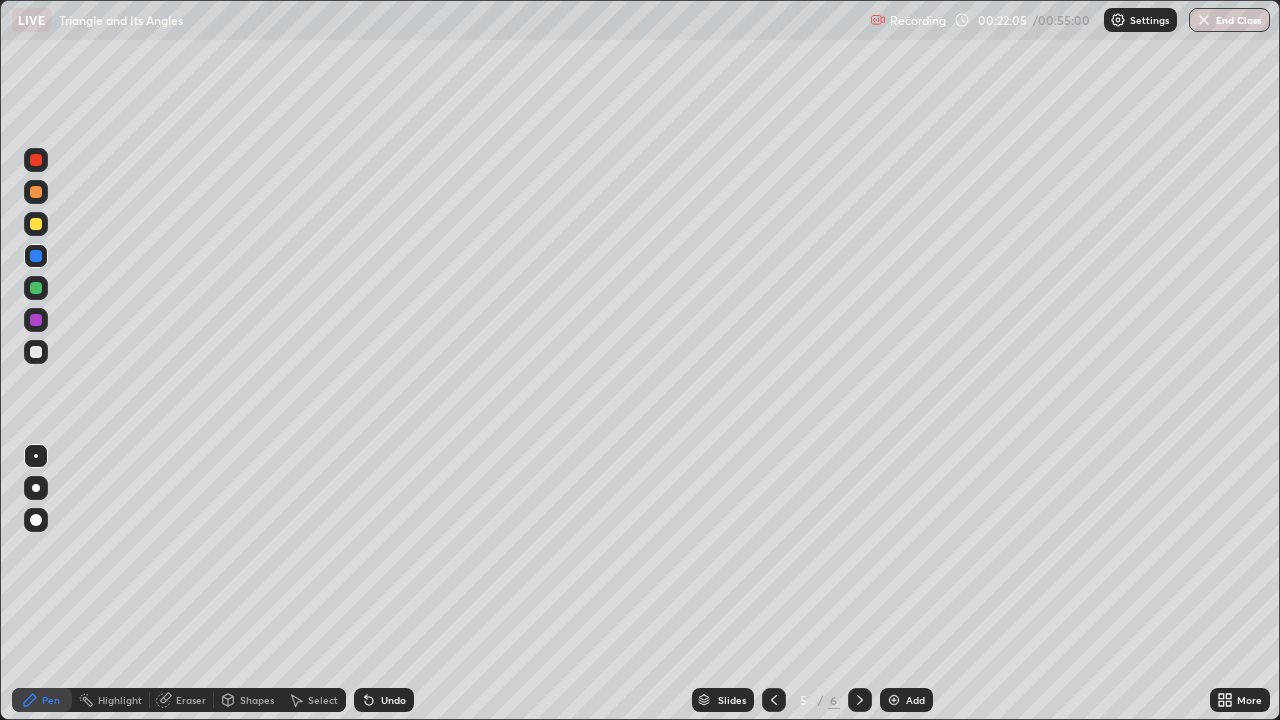 click at bounding box center [36, 160] 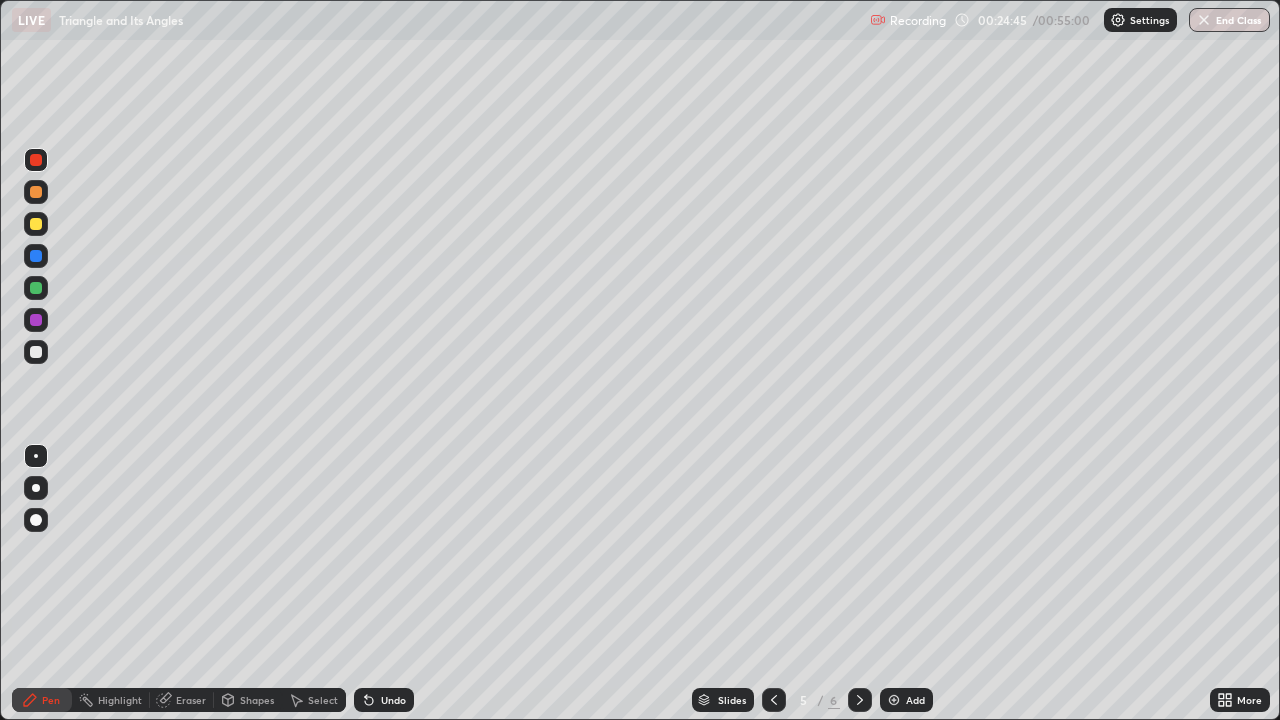 click on "Add" at bounding box center (915, 700) 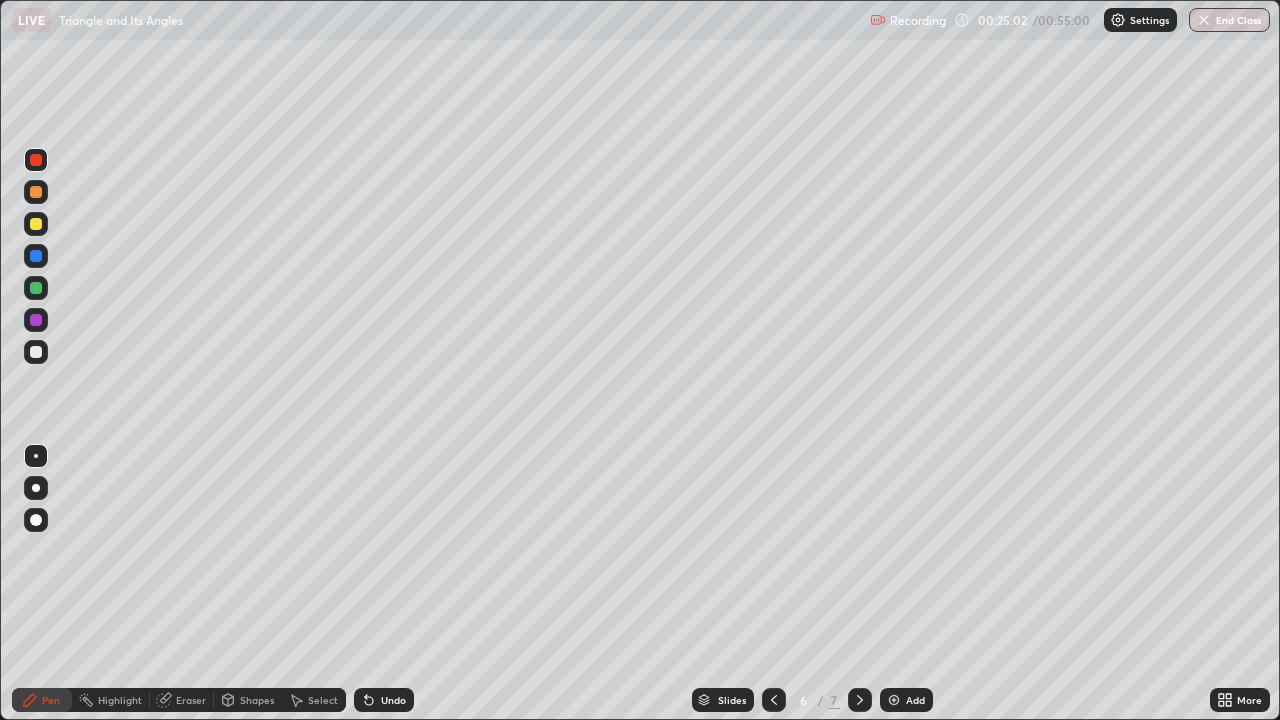 click on "Shapes" at bounding box center [248, 700] 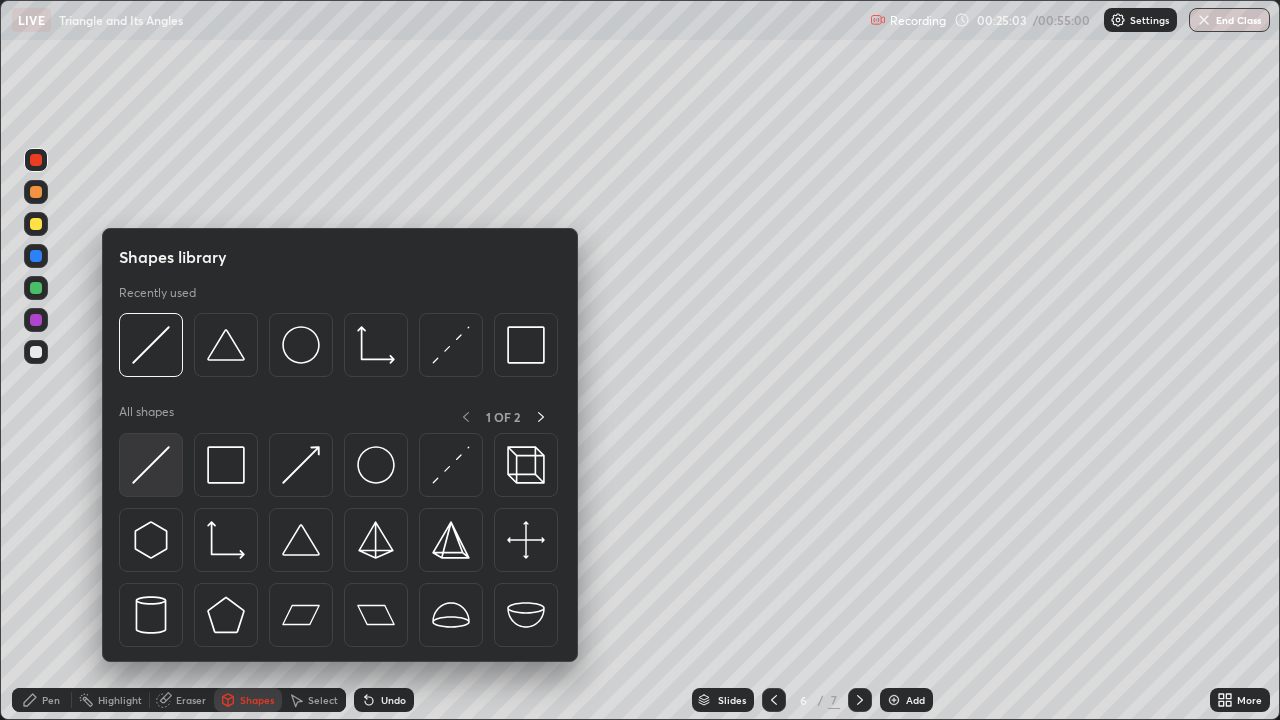 click at bounding box center [151, 465] 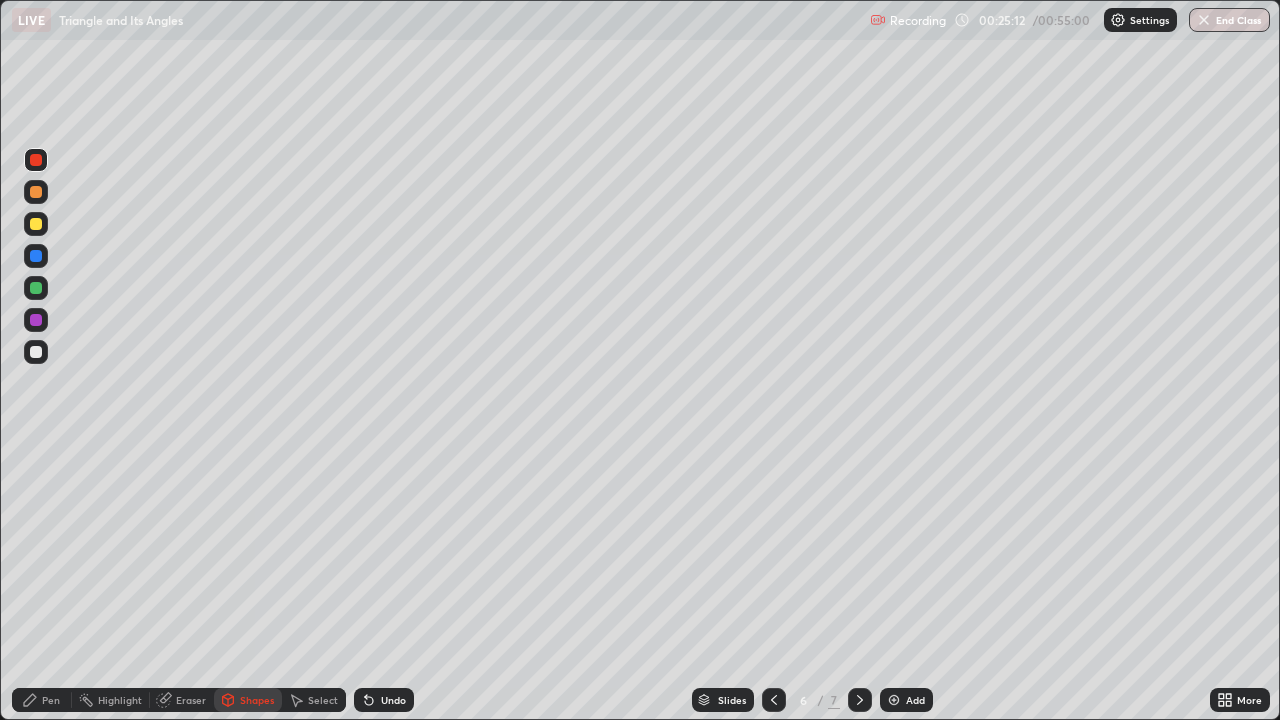 click on "Pen" at bounding box center (51, 700) 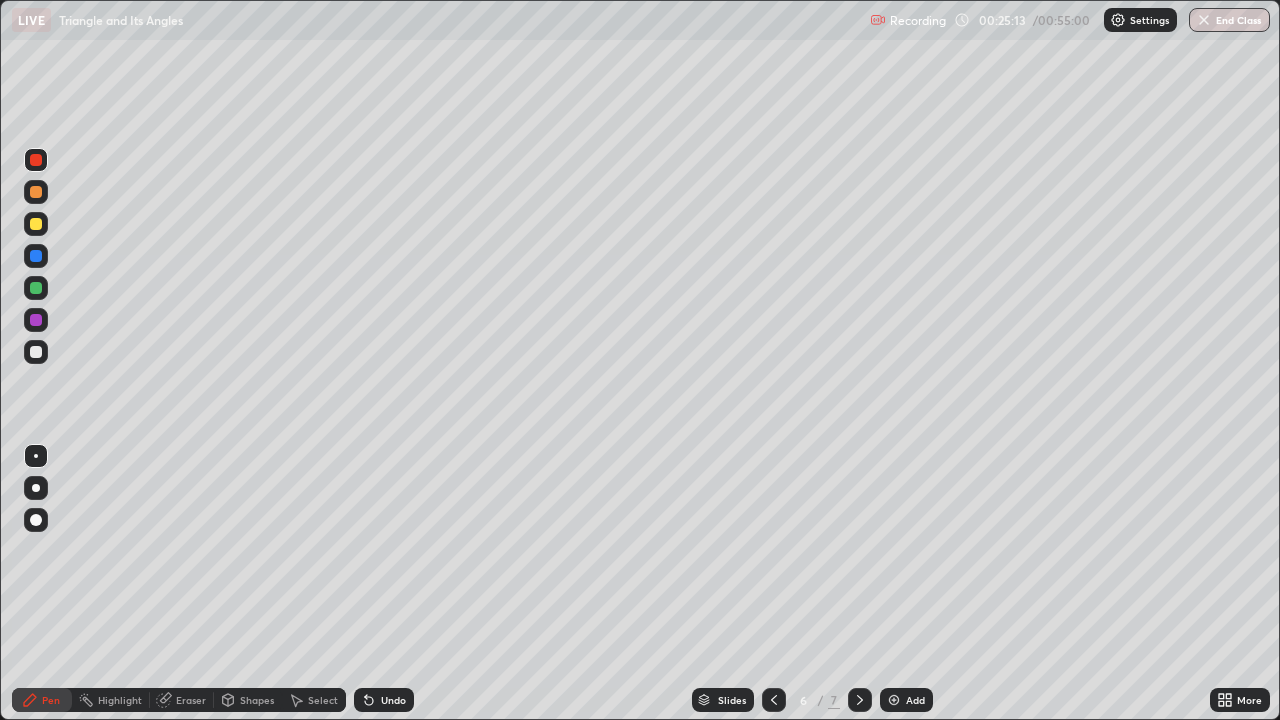 click at bounding box center [36, 288] 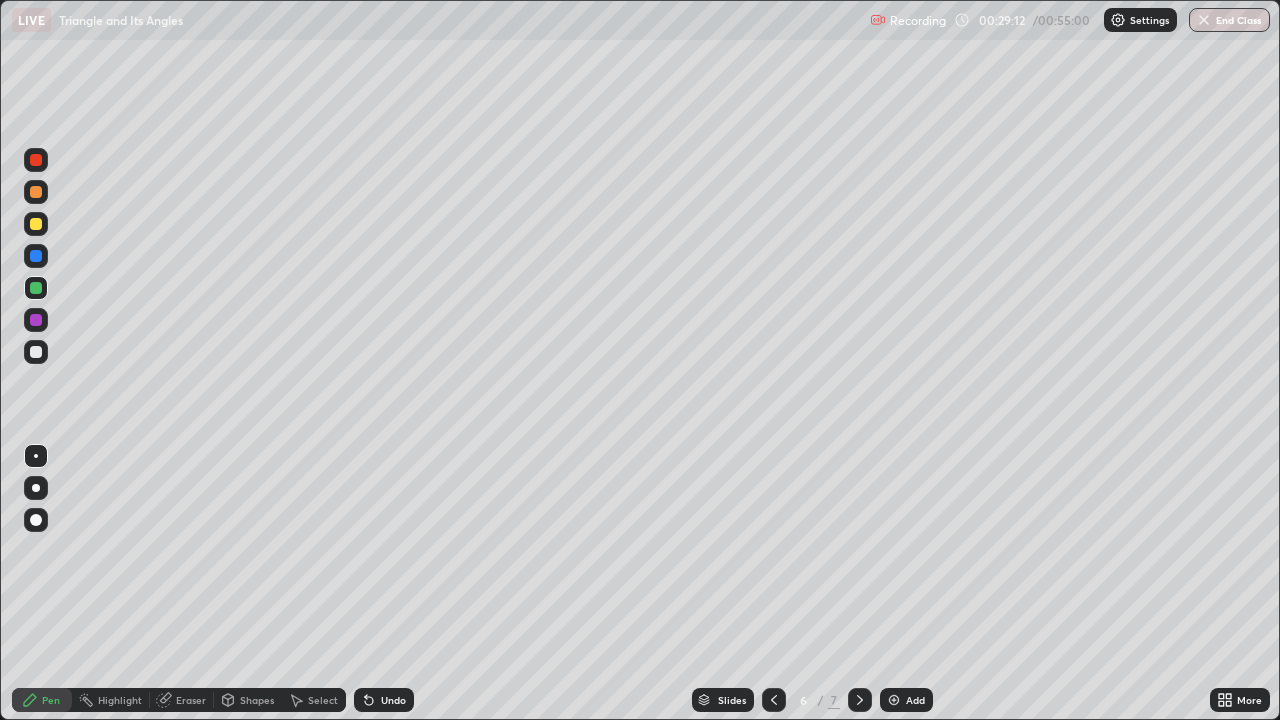 click on "Eraser" at bounding box center (191, 700) 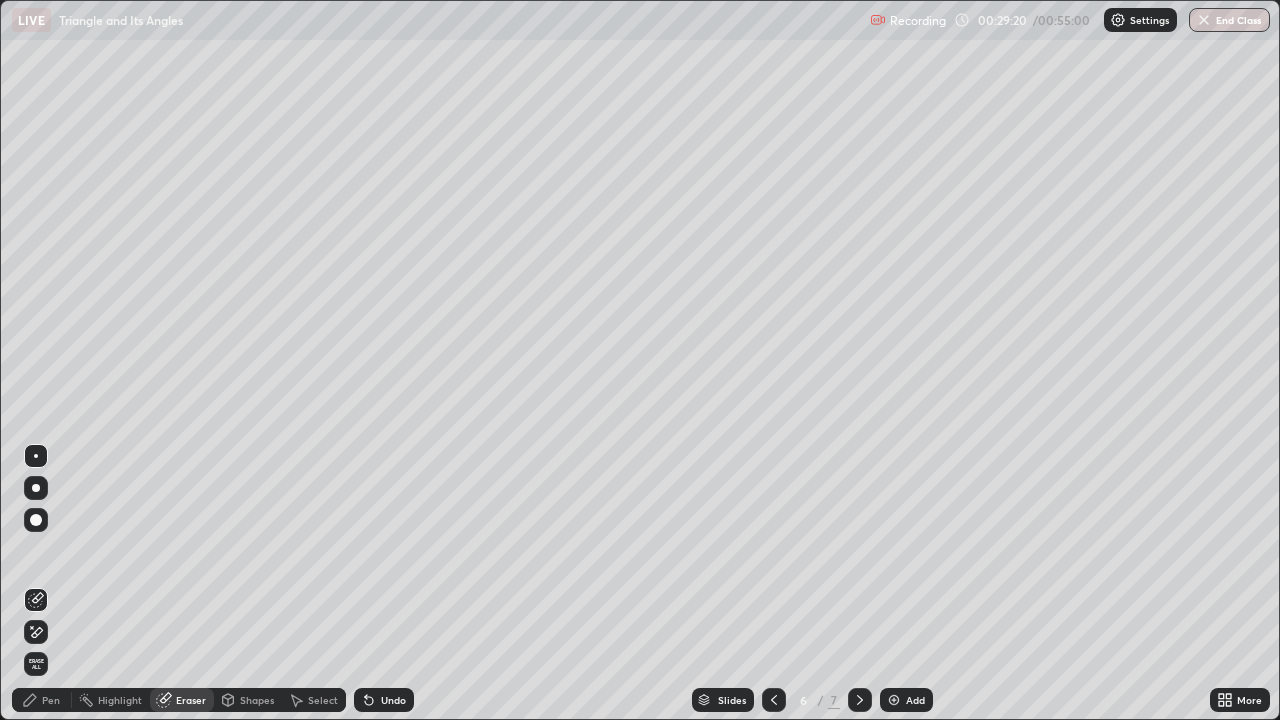 click on "Pen" at bounding box center [51, 700] 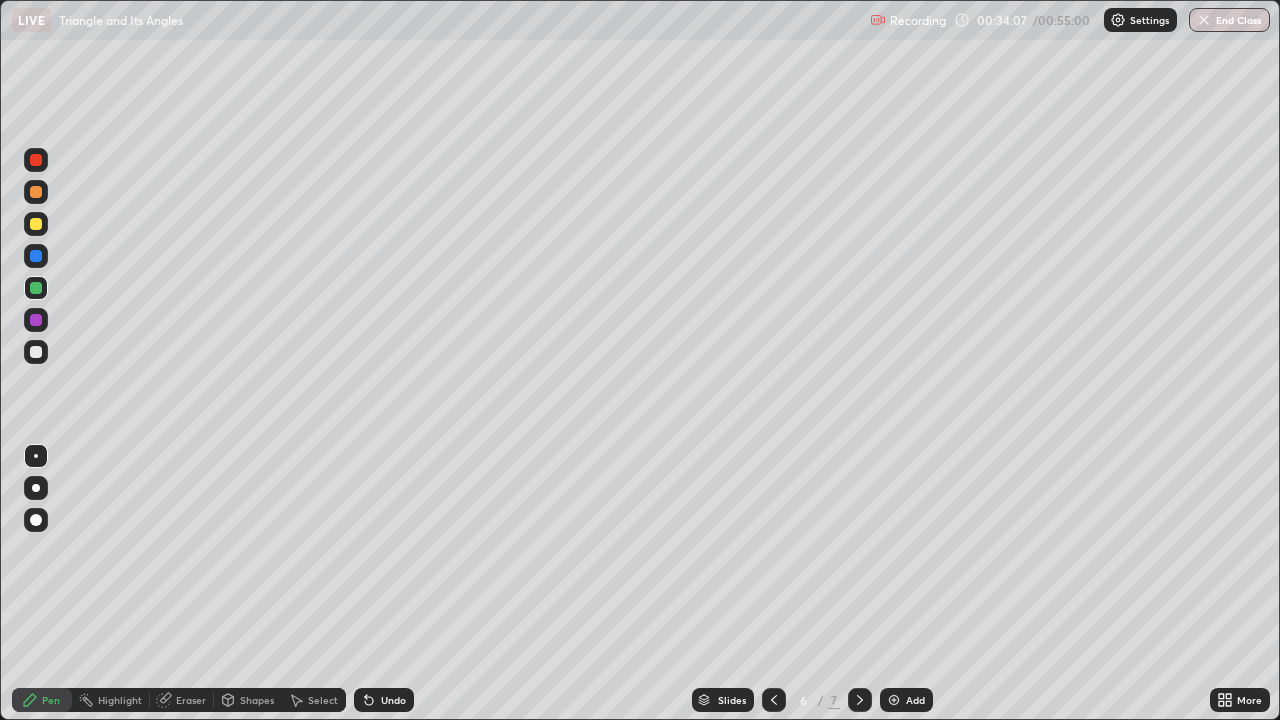 click on "Add" at bounding box center (906, 700) 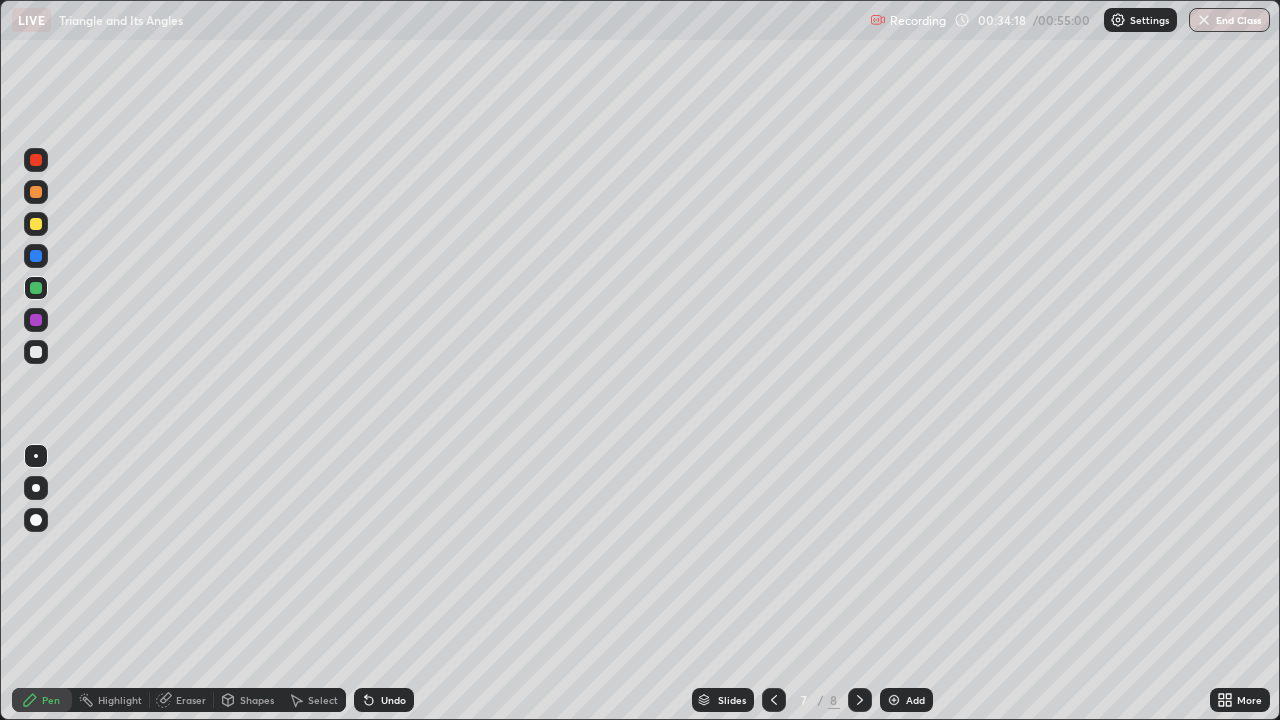 click on "Shapes" at bounding box center (257, 700) 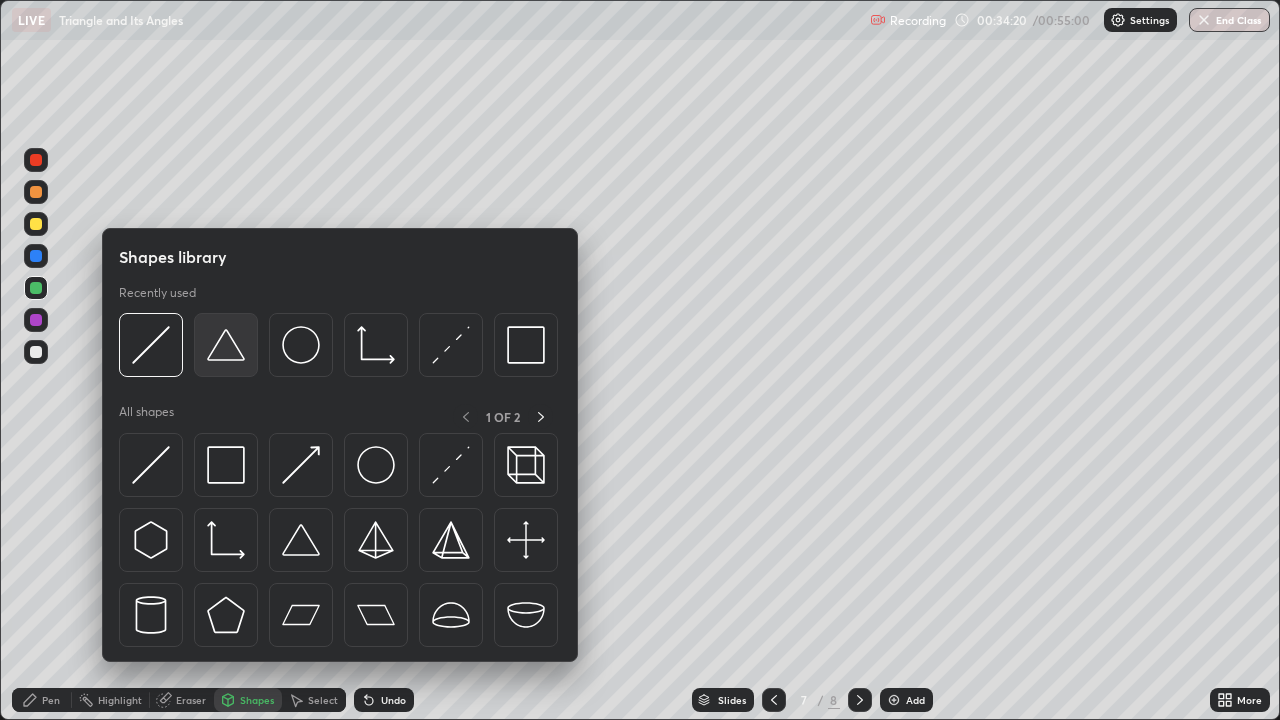 click at bounding box center (226, 345) 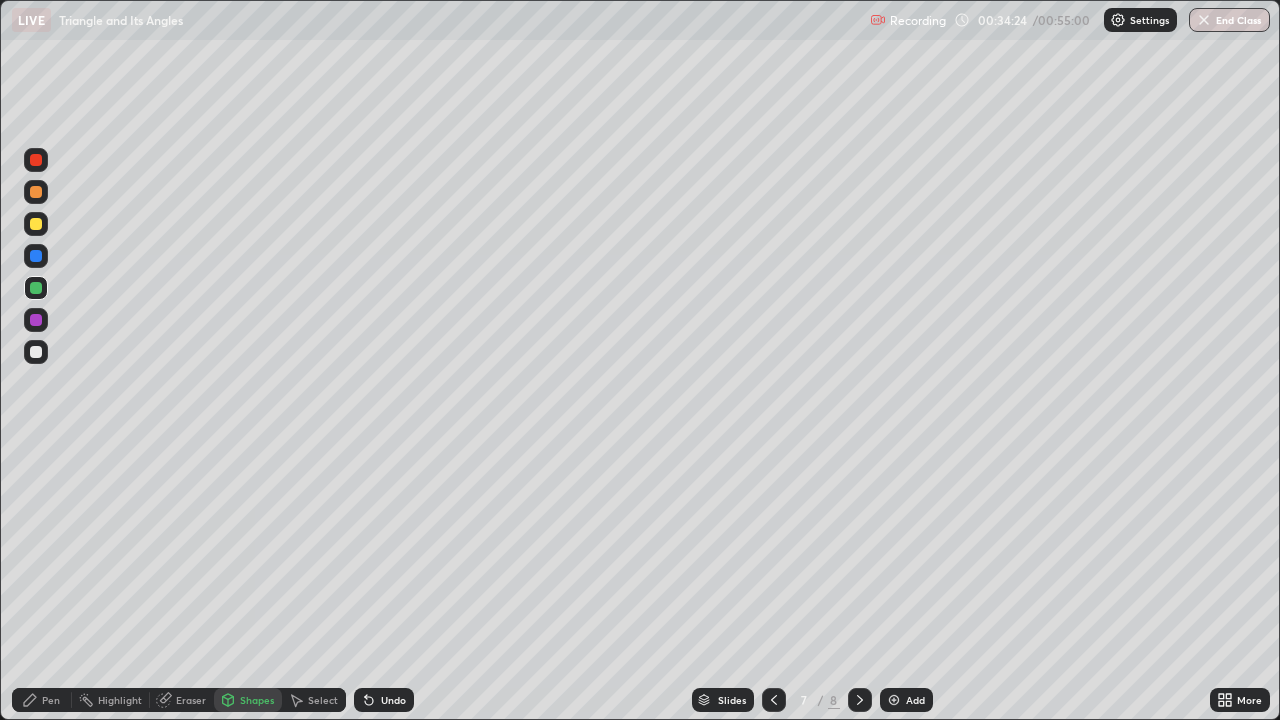 click at bounding box center (36, 288) 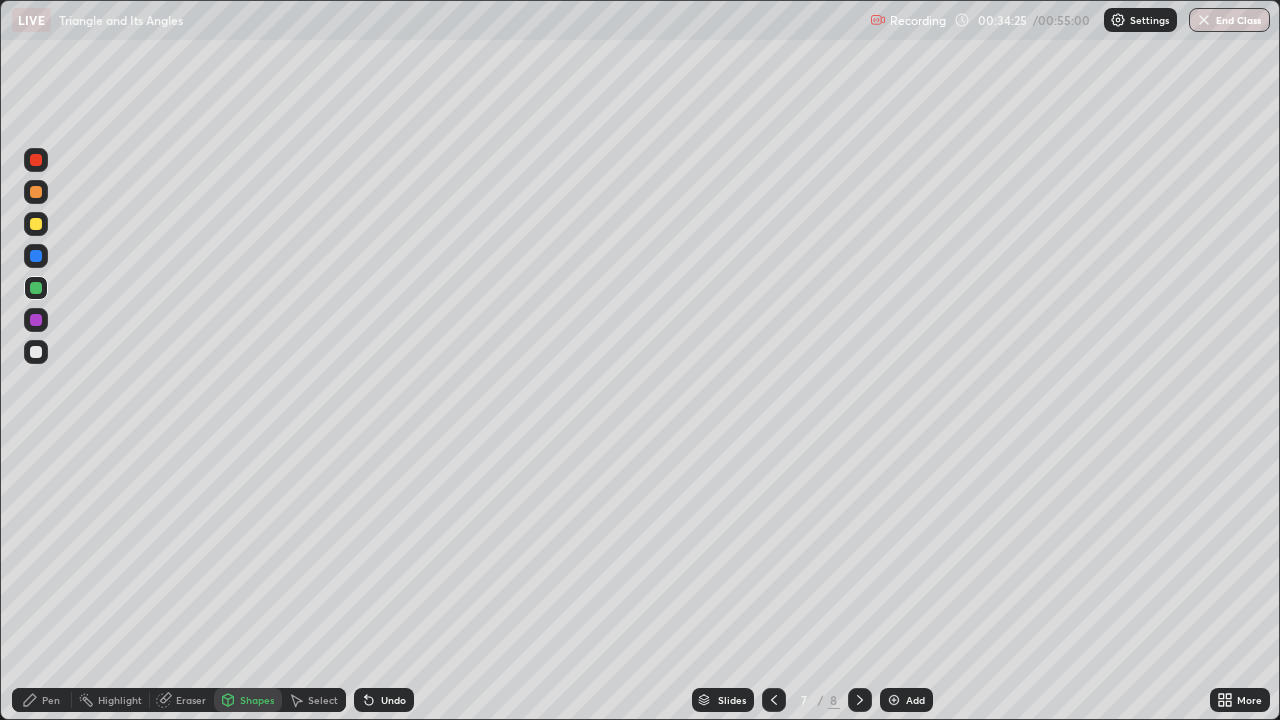 click at bounding box center [36, 224] 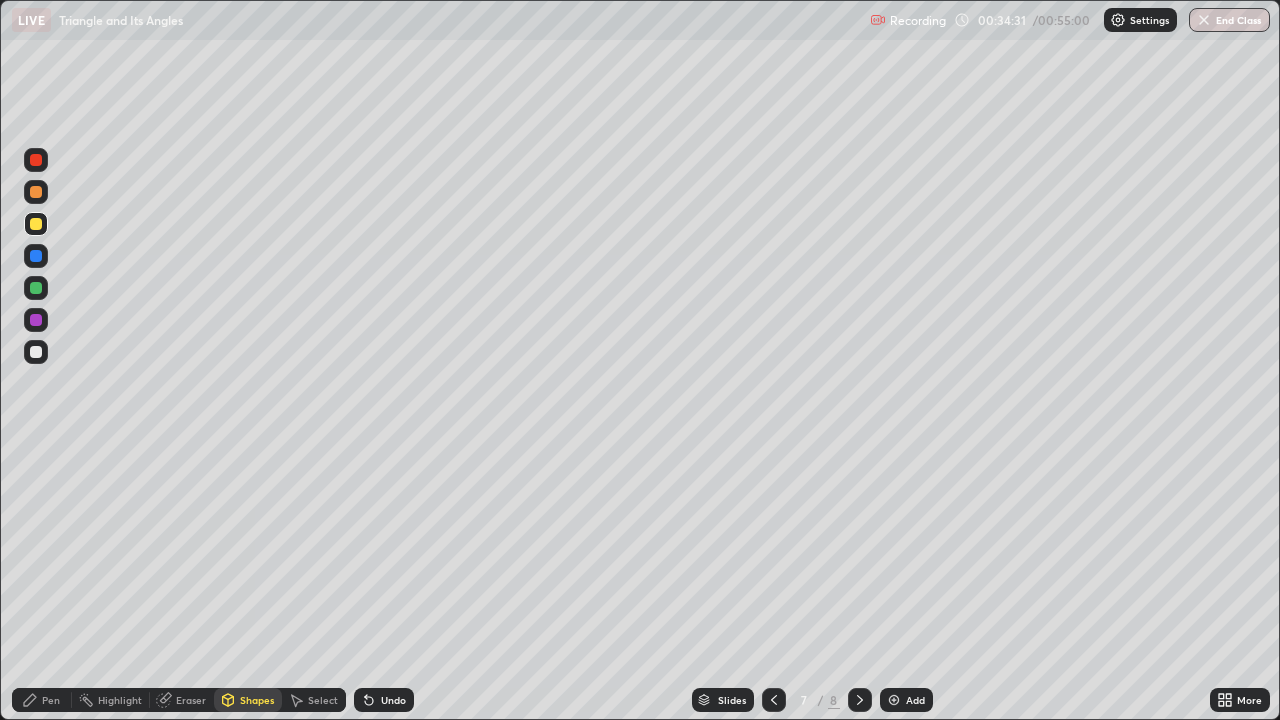click on "Pen" at bounding box center (51, 700) 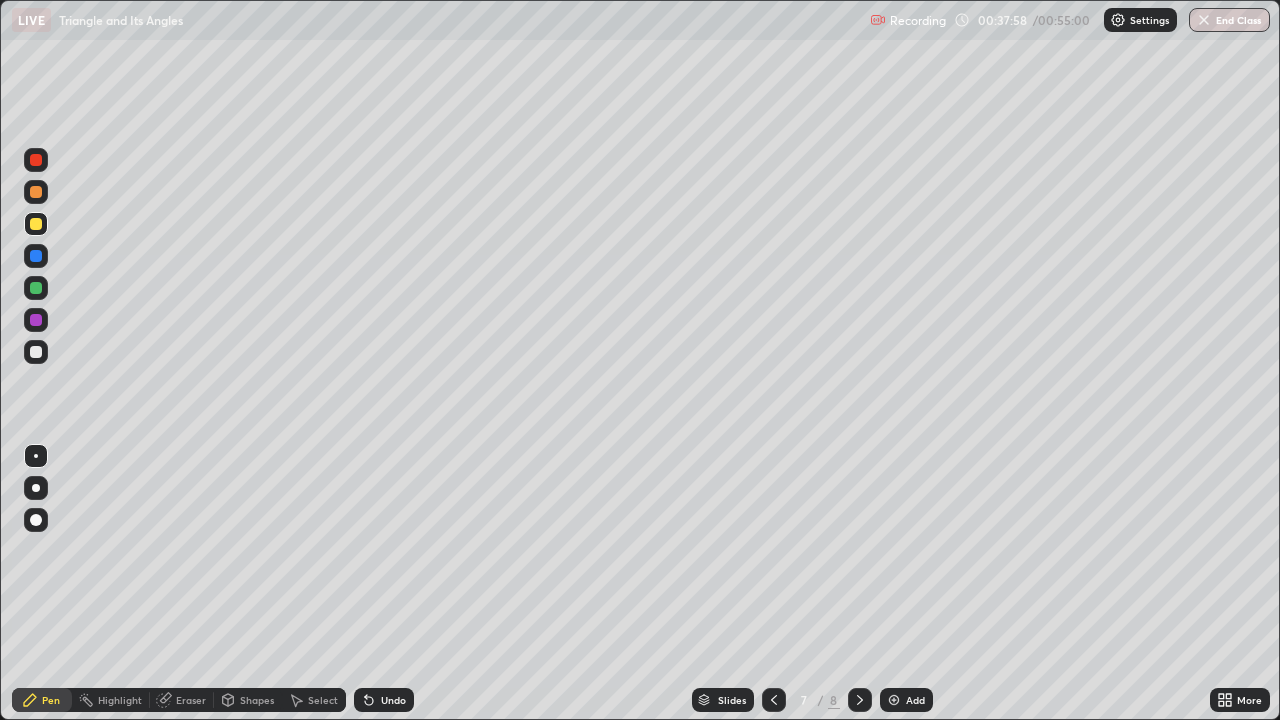 click on "Shapes" at bounding box center (257, 700) 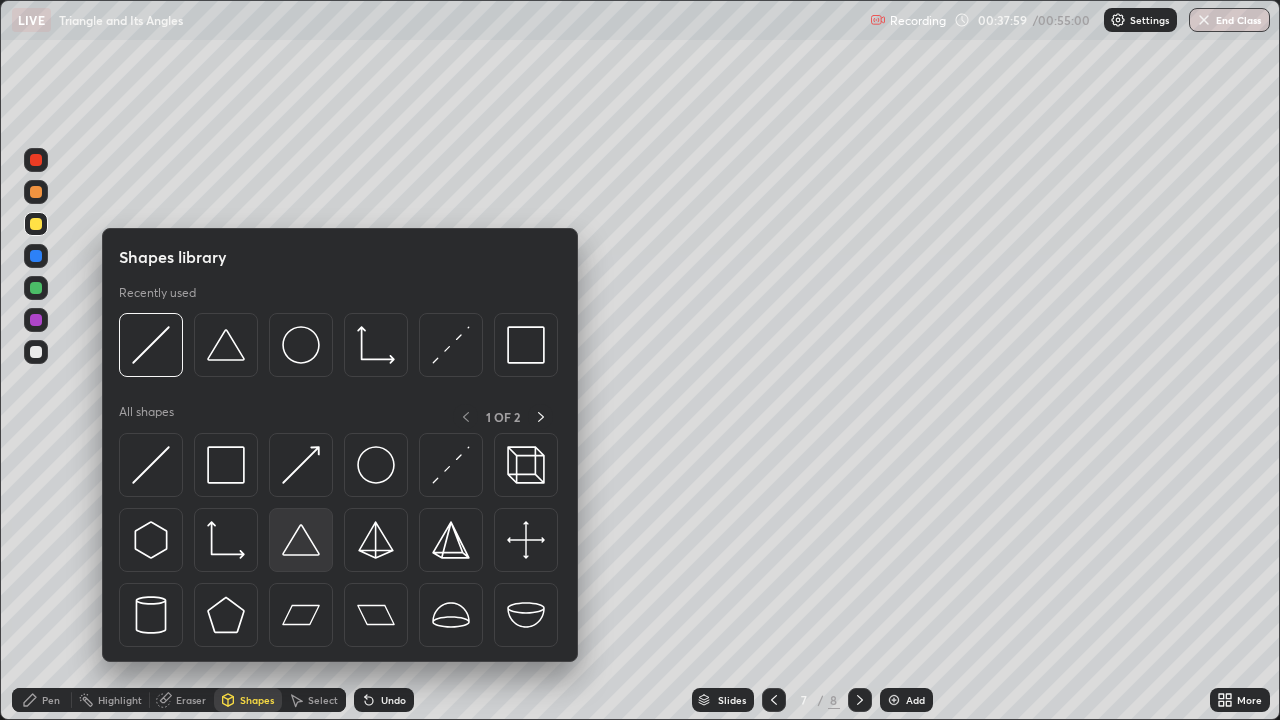 click at bounding box center [301, 540] 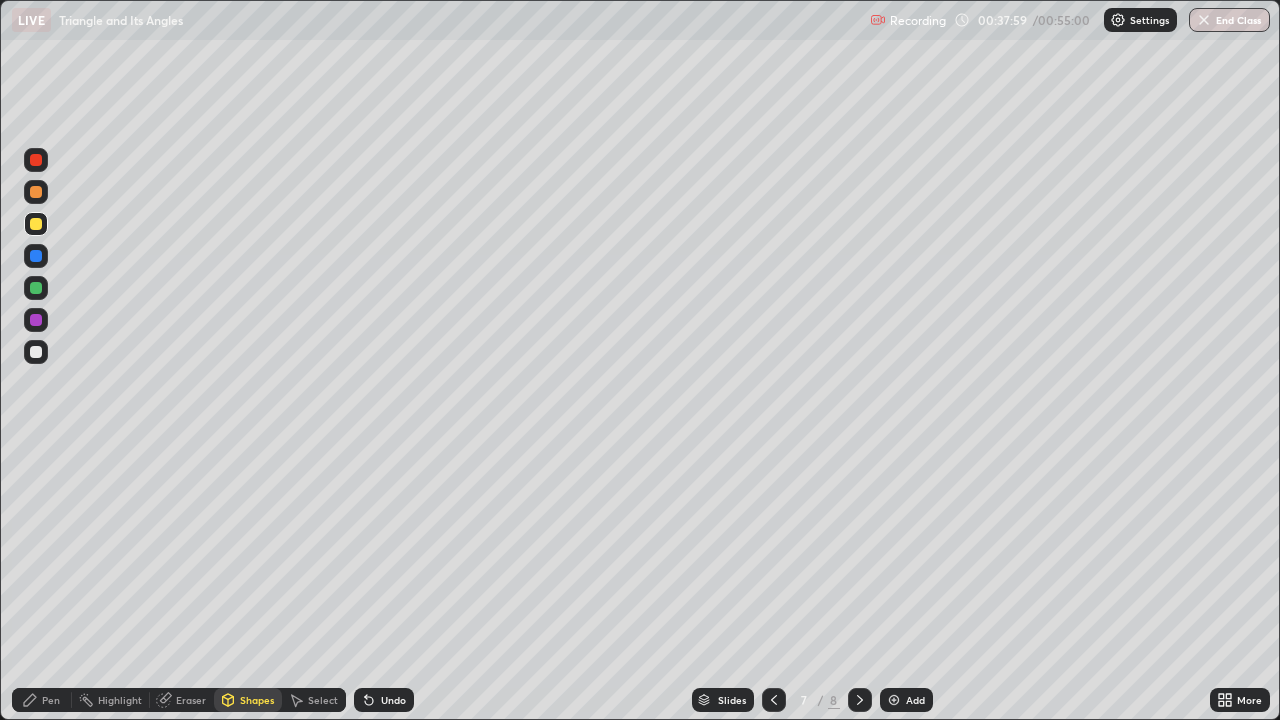 click at bounding box center (36, 288) 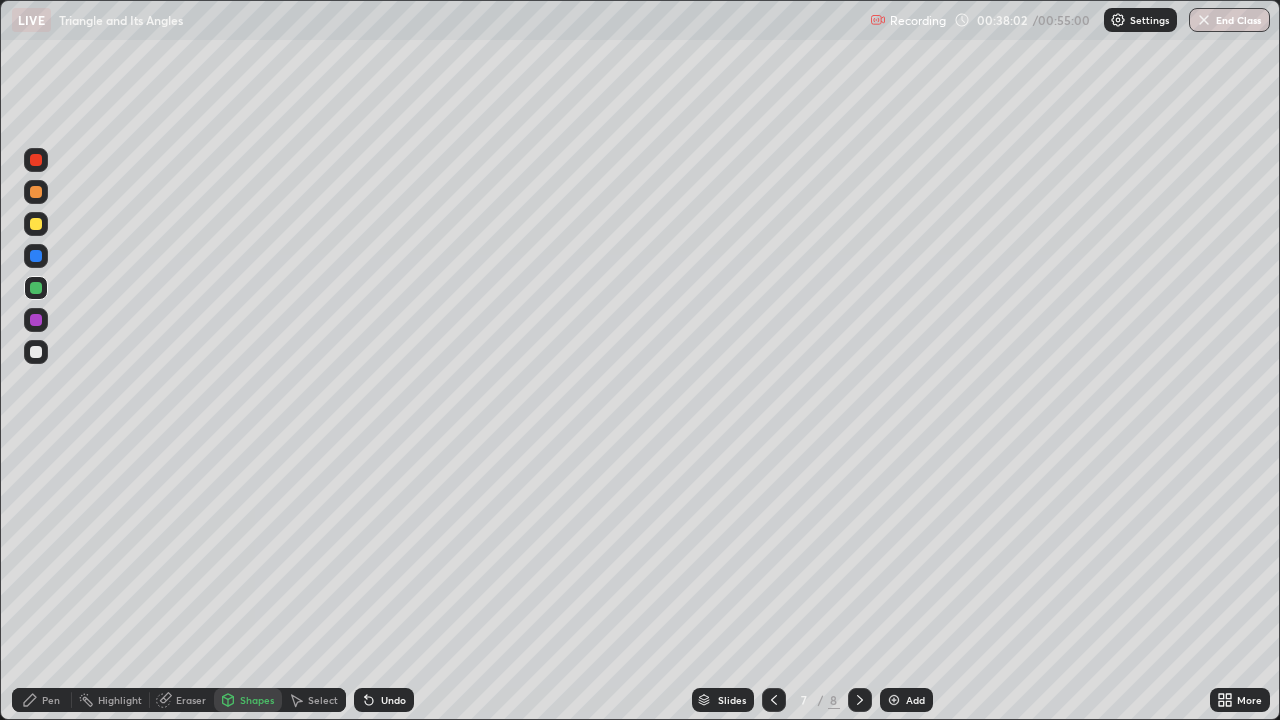 click 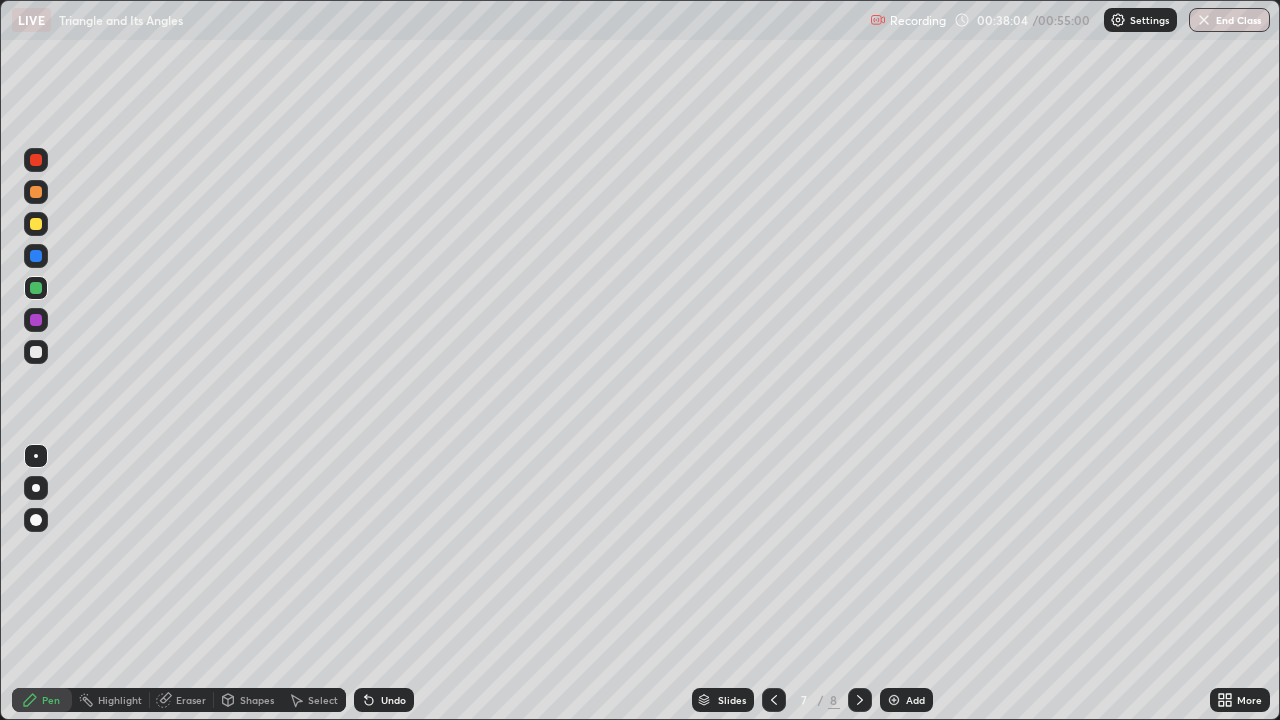 click on "Shapes" at bounding box center [257, 700] 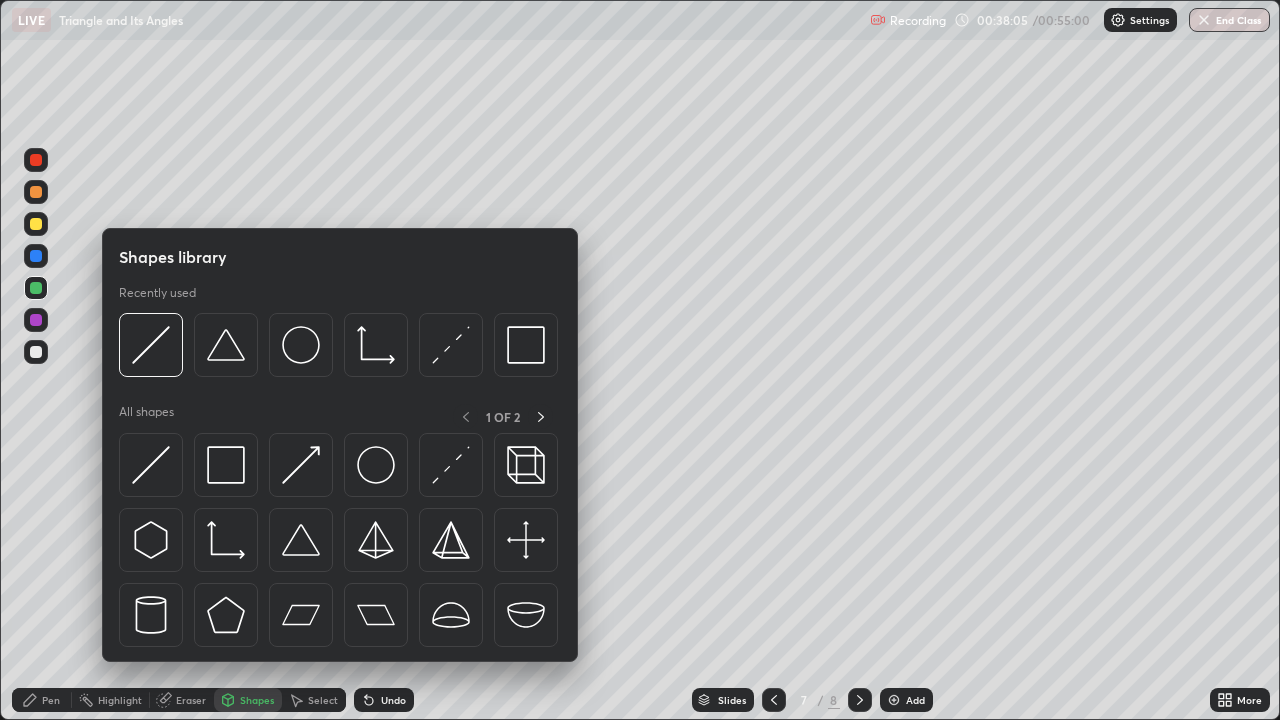 click at bounding box center [151, 465] 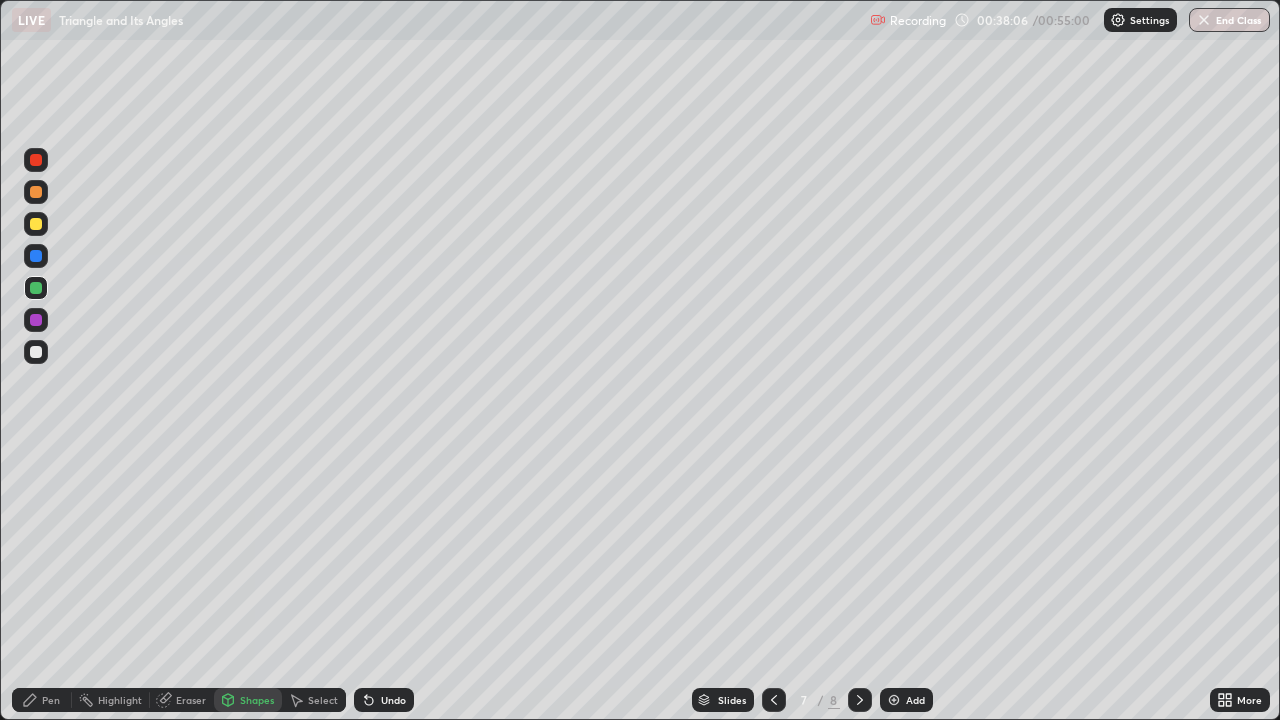 click at bounding box center [36, 320] 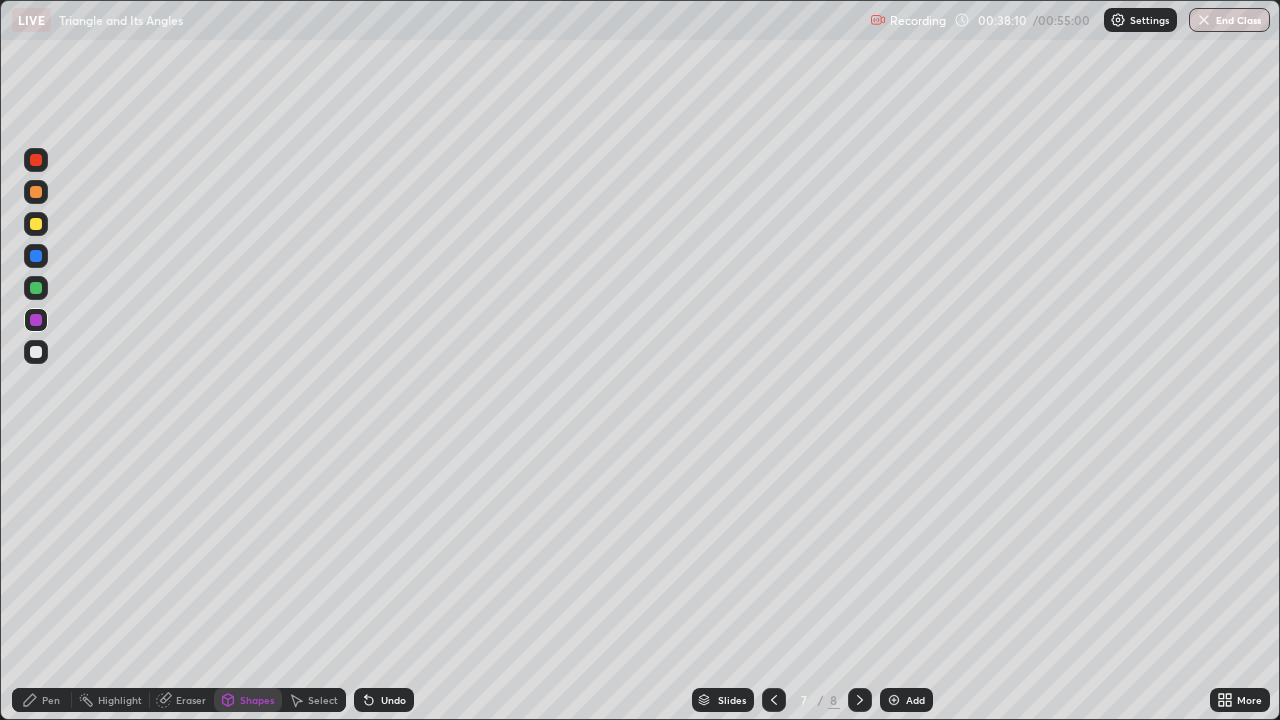 click on "Pen" at bounding box center (42, 700) 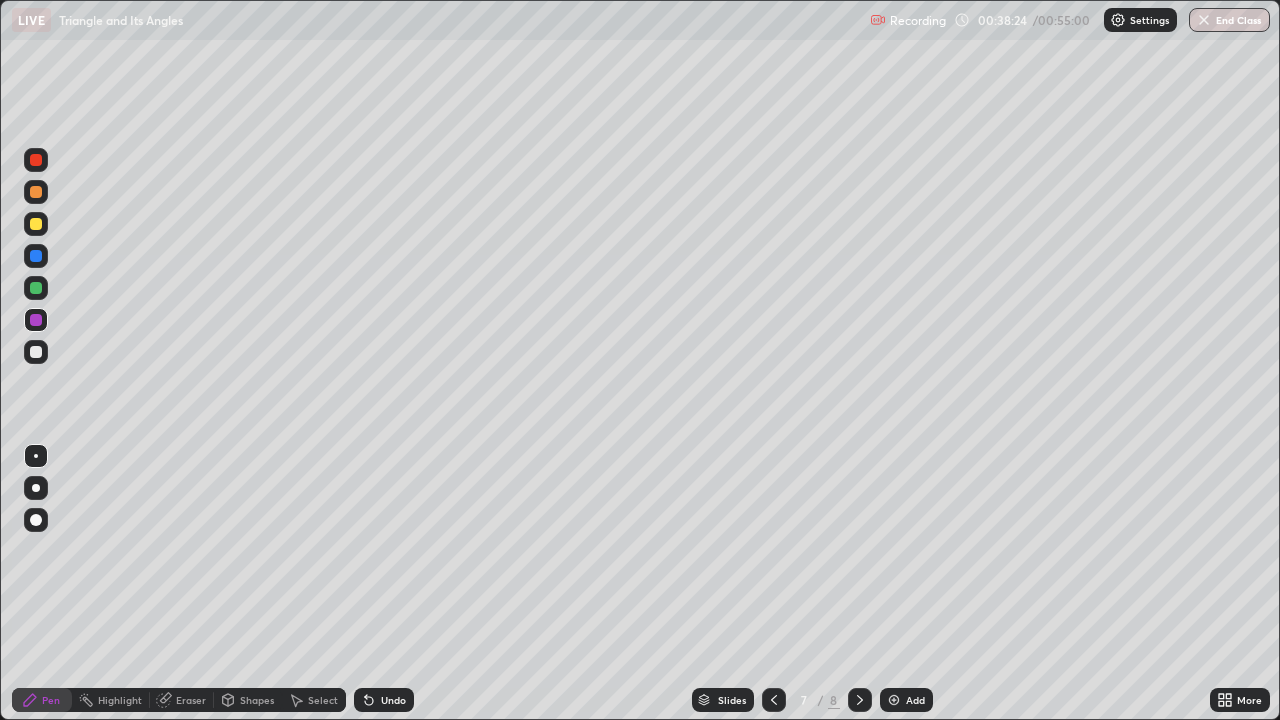 click at bounding box center (36, 456) 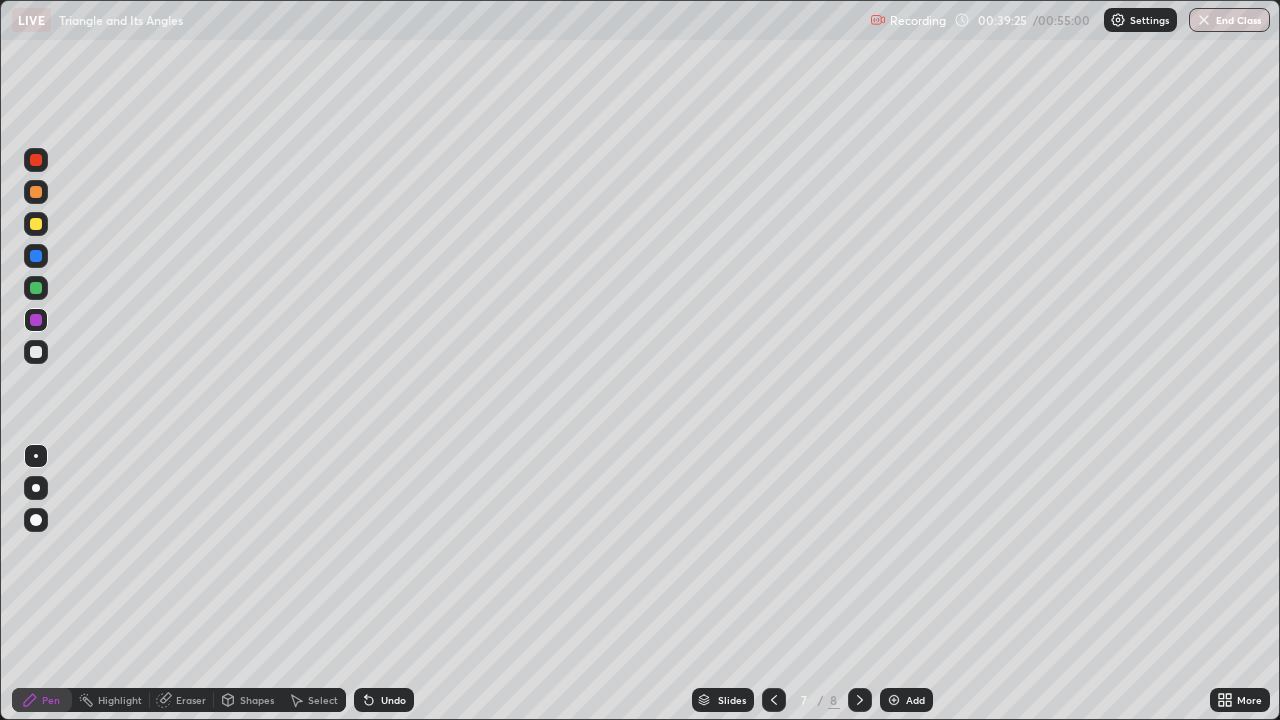 click at bounding box center (36, 224) 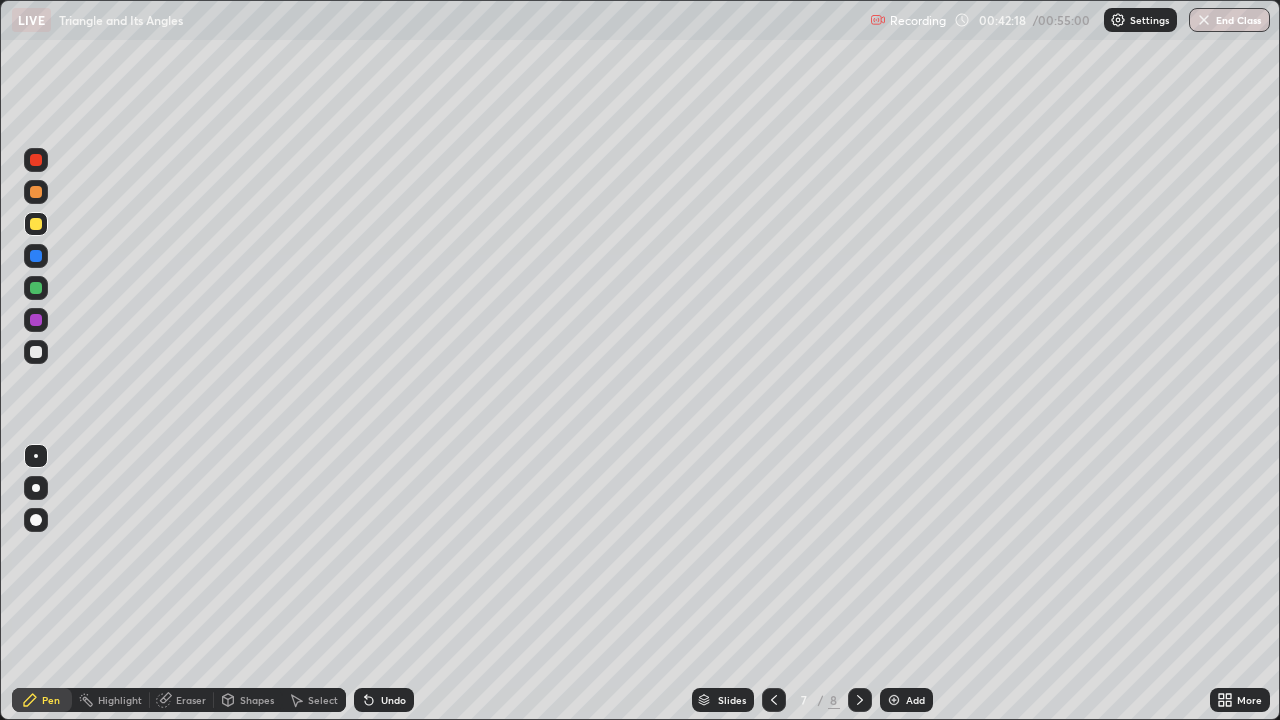 click on "Add" at bounding box center [915, 700] 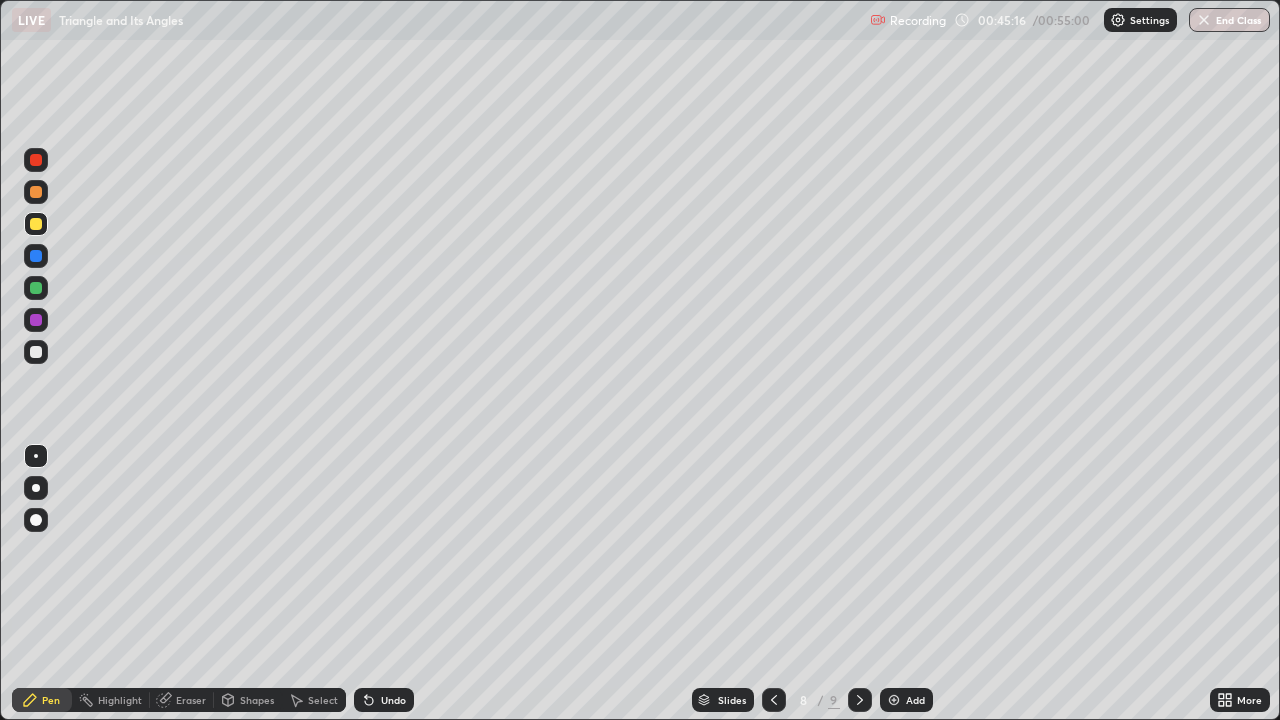 click on "Shapes" at bounding box center [257, 700] 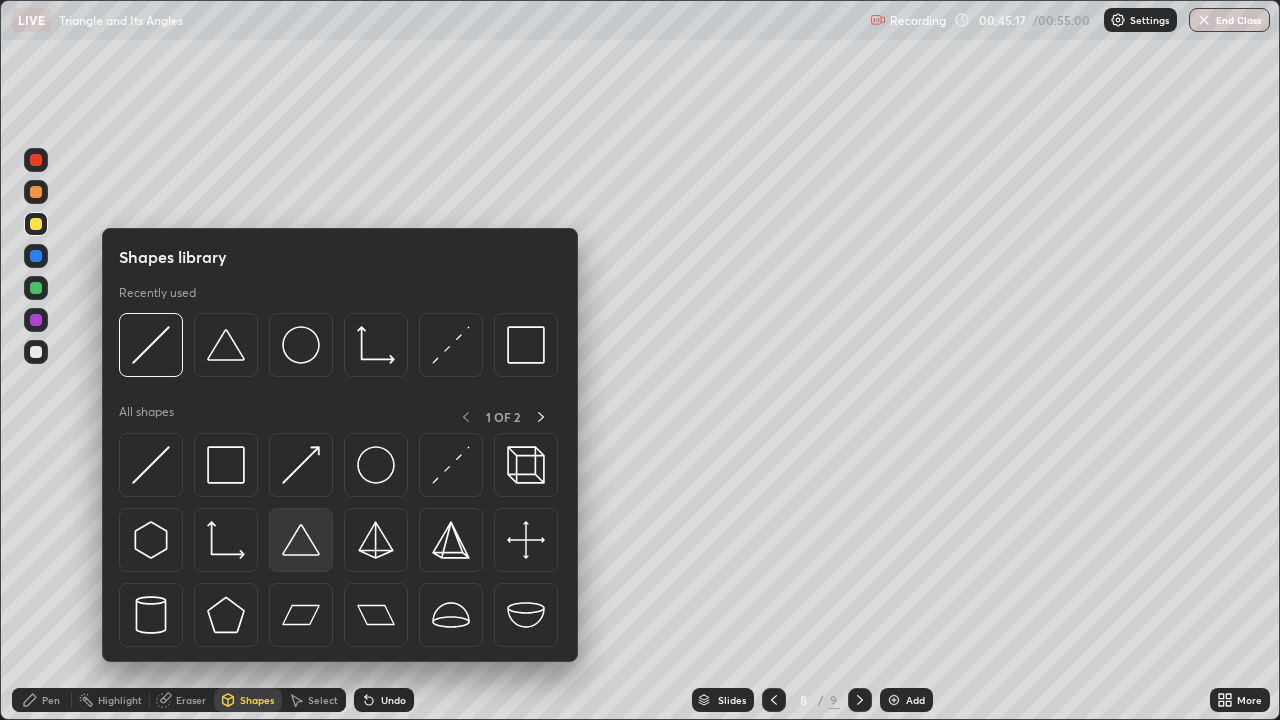 click at bounding box center (301, 540) 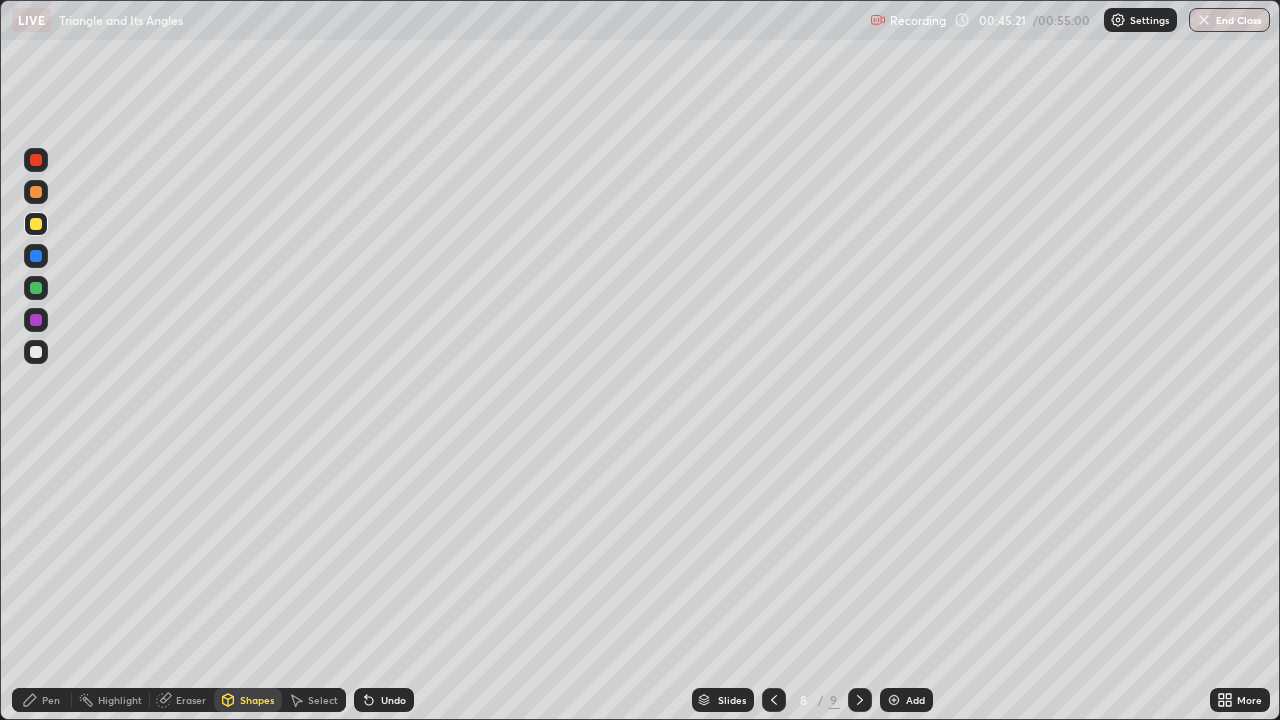 click on "Shapes" at bounding box center [248, 700] 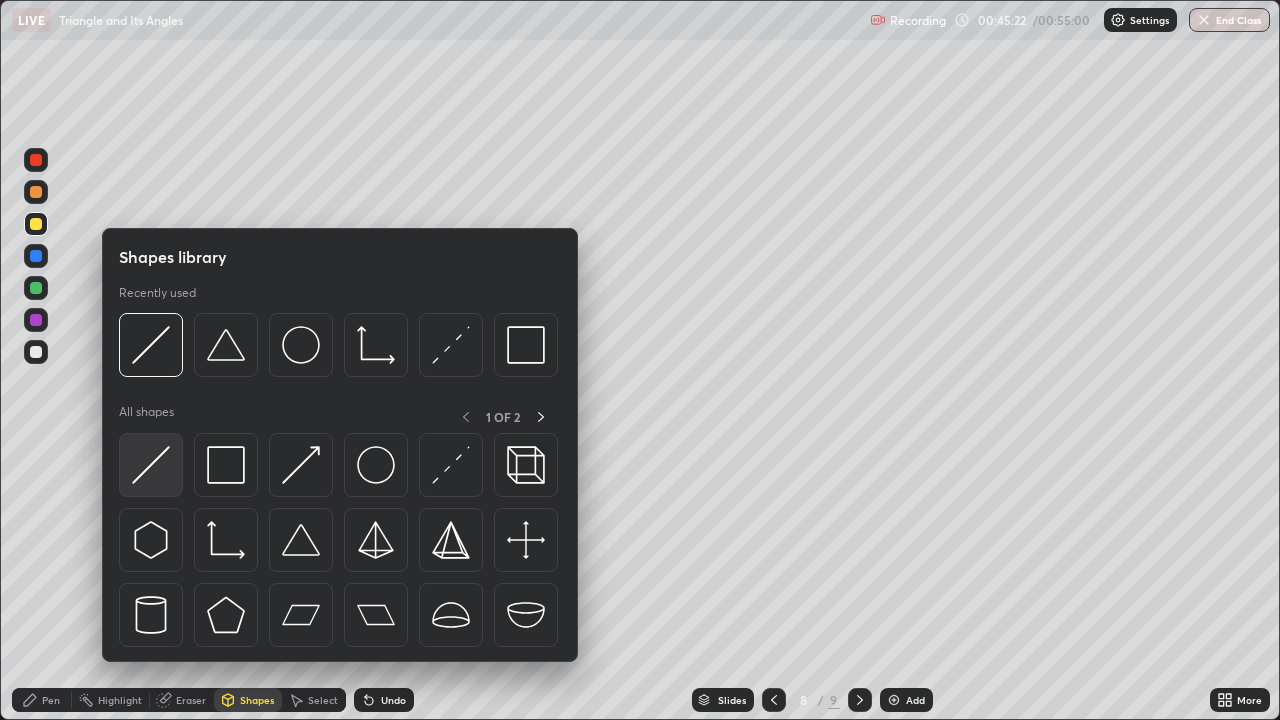 click at bounding box center (151, 465) 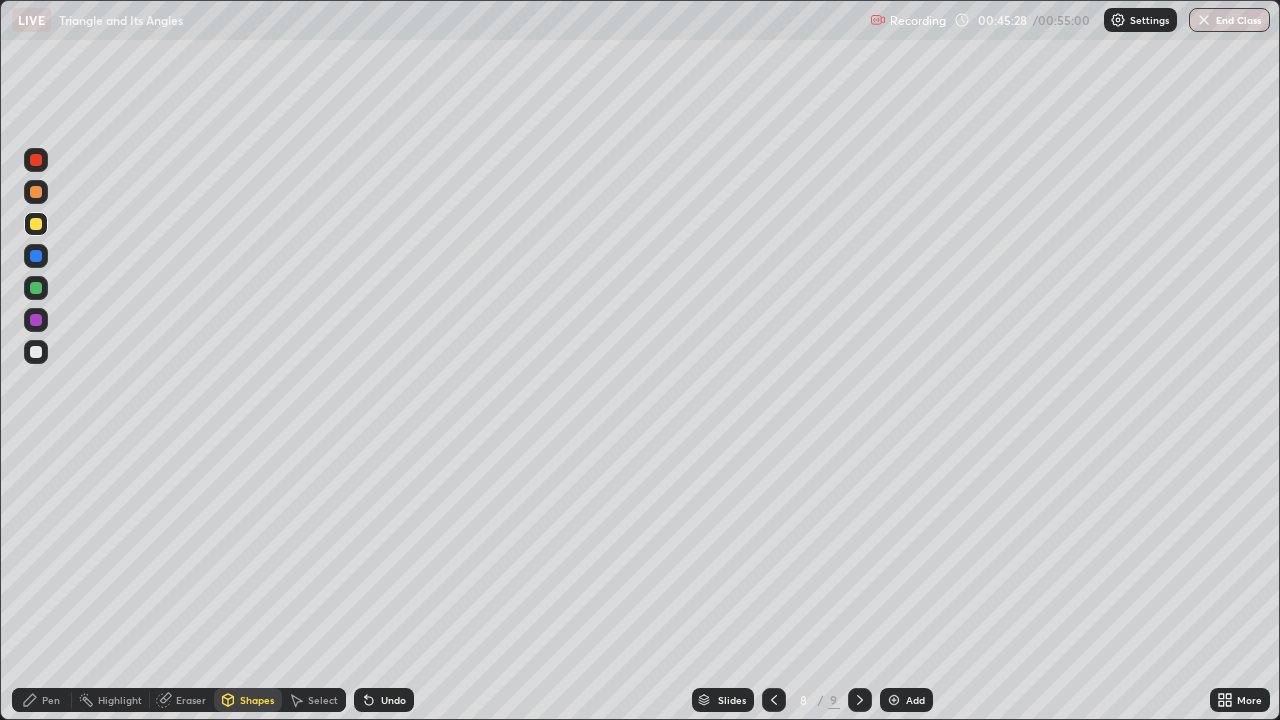 click on "Pen" at bounding box center (42, 700) 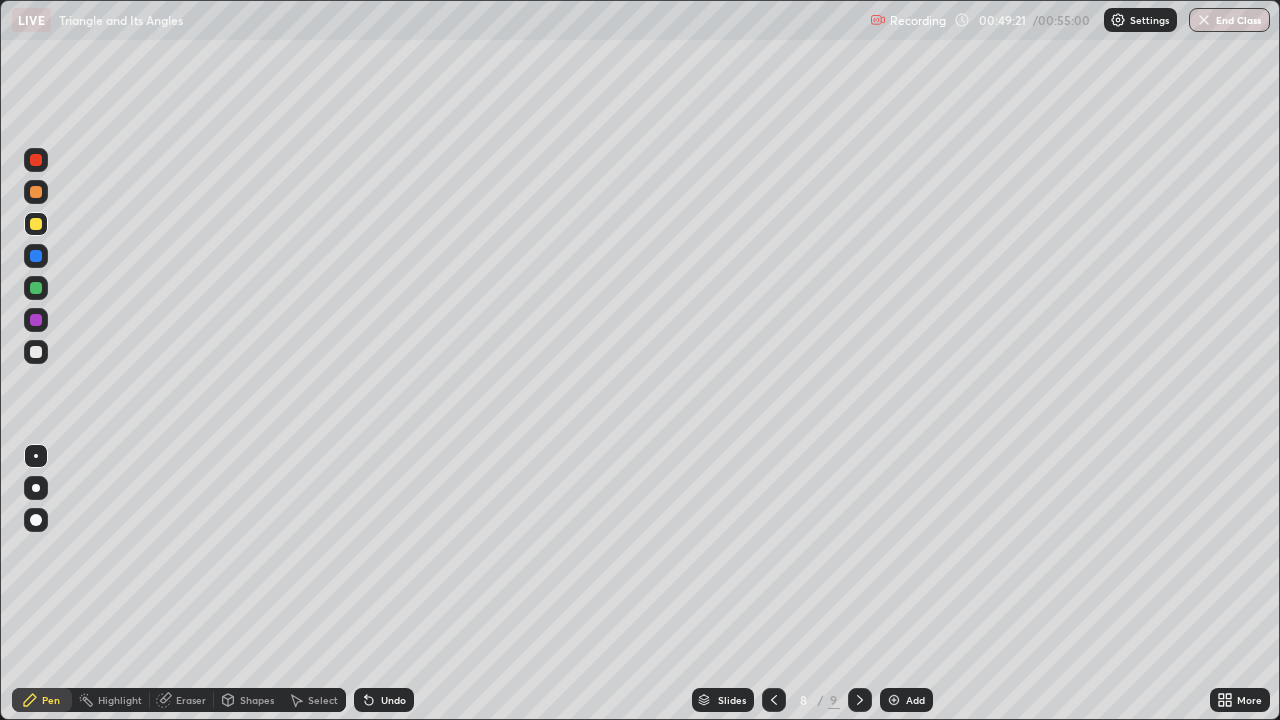 click on "Add" at bounding box center (906, 700) 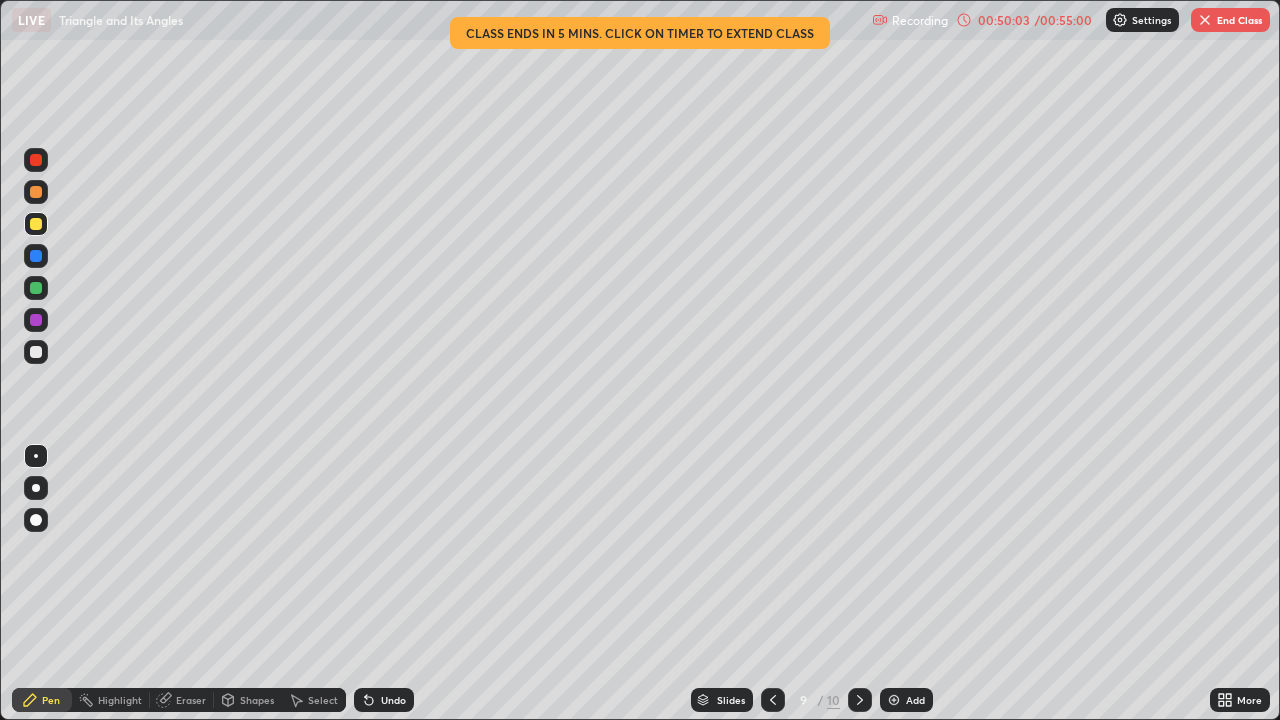 click on "Add" at bounding box center (915, 700) 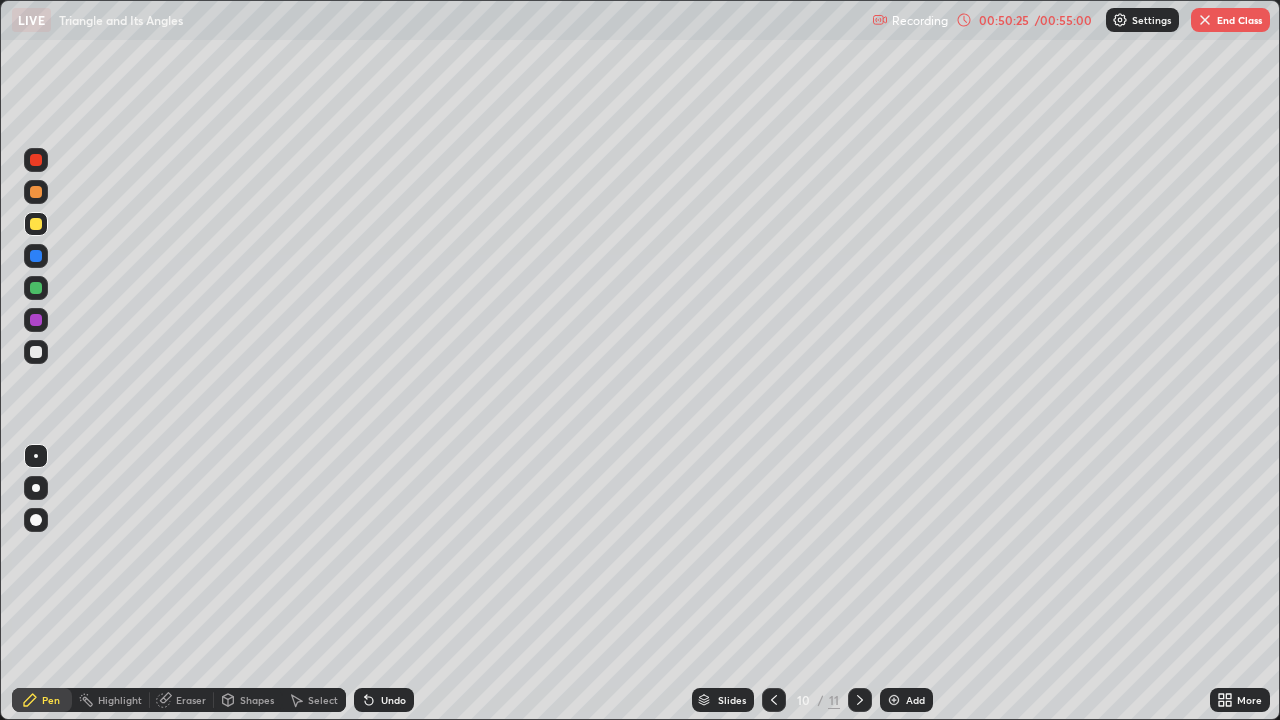 click on "End Class" at bounding box center (1230, 20) 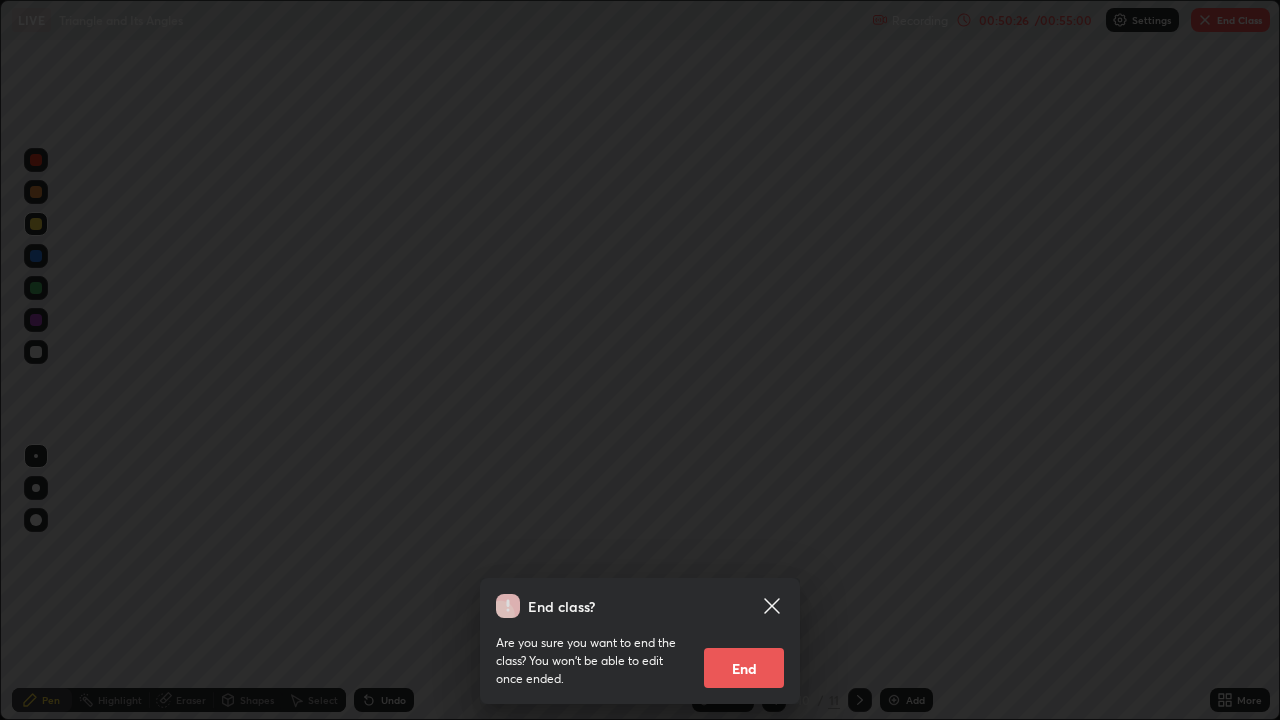 click on "End" at bounding box center [744, 668] 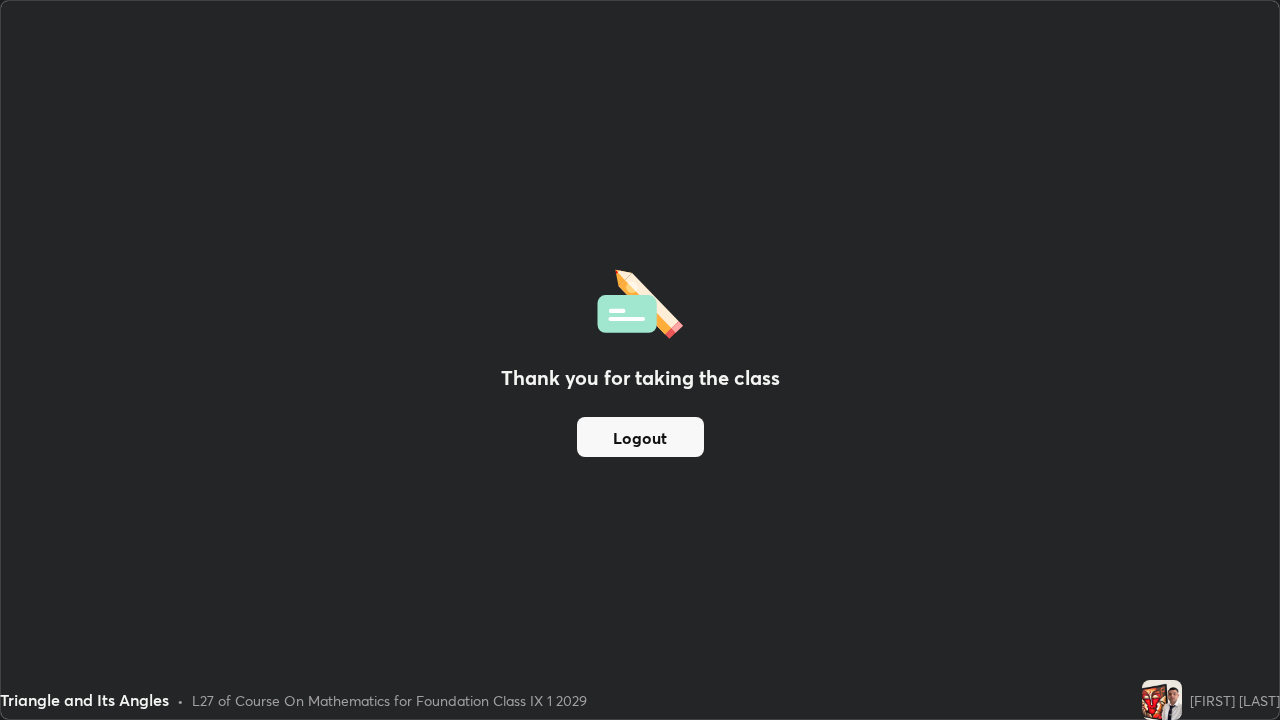 click on "Logout" at bounding box center [640, 437] 